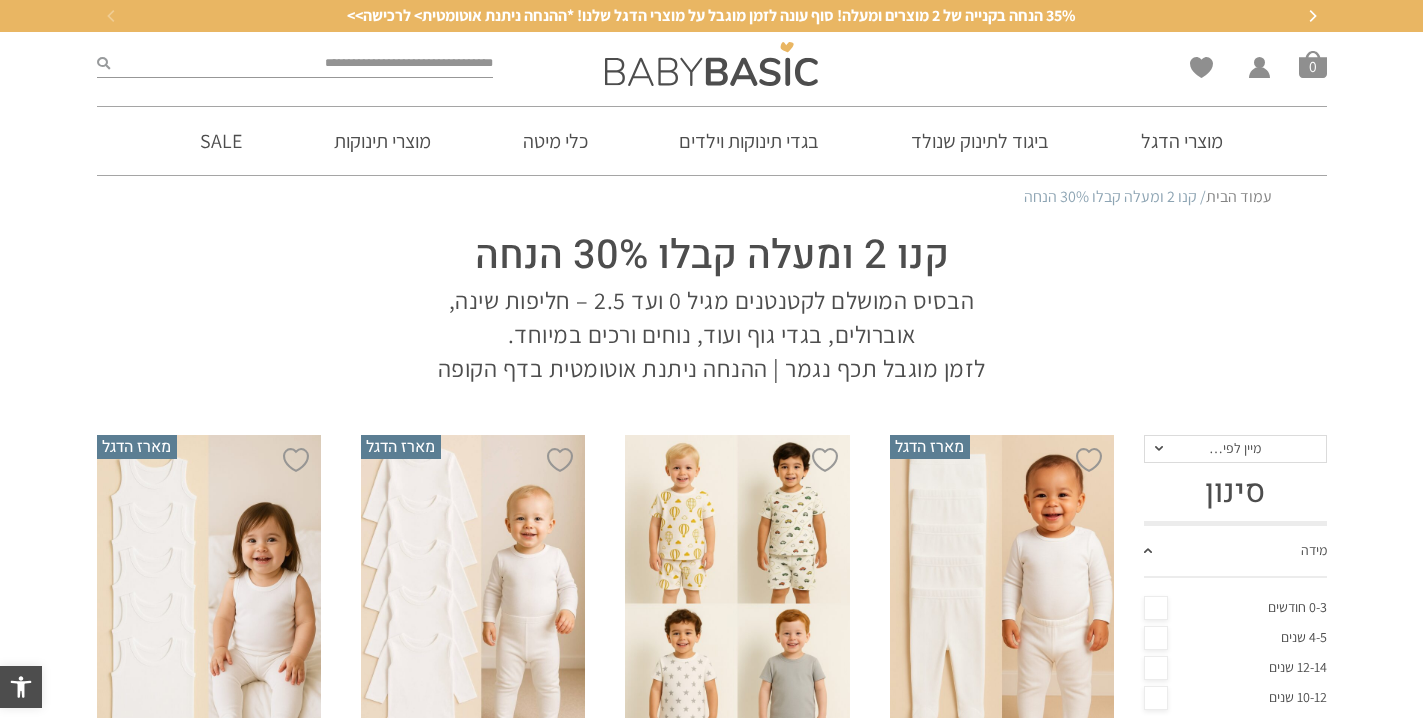 scroll, scrollTop: 0, scrollLeft: 0, axis: both 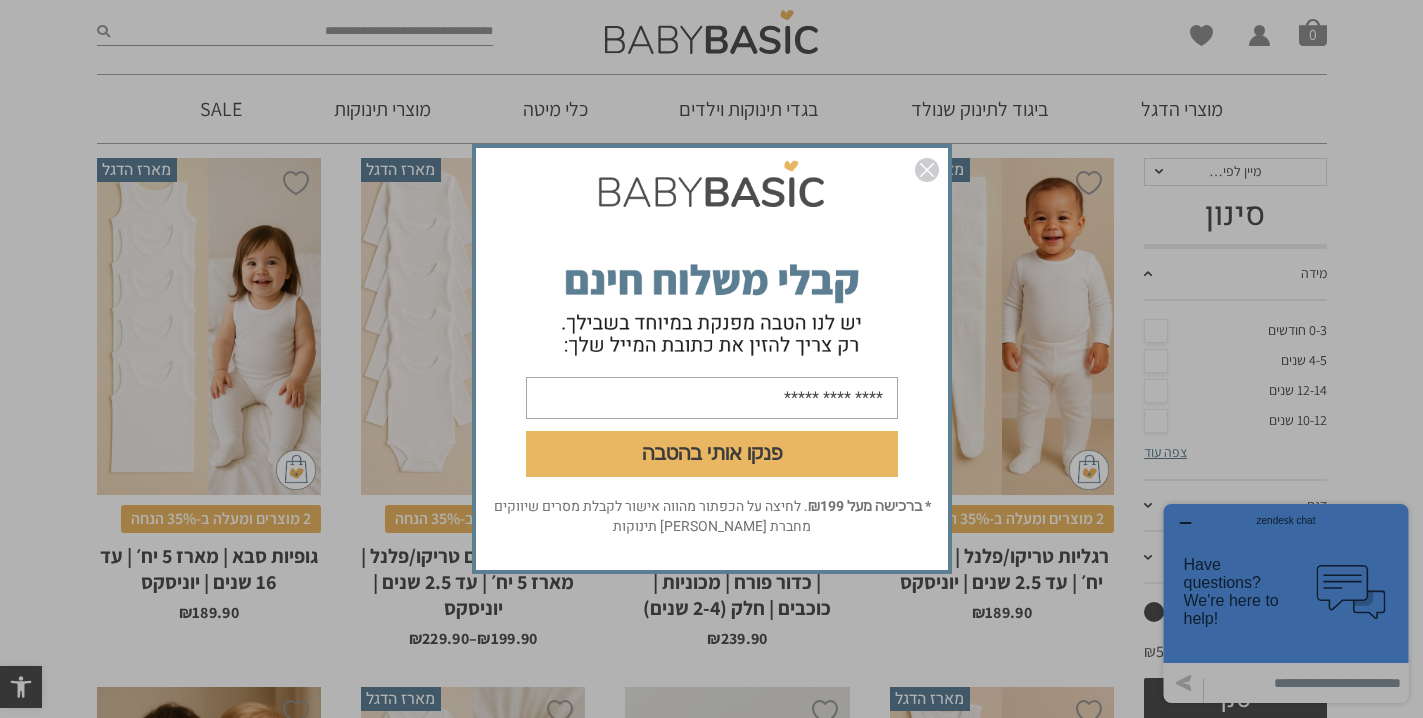 click at bounding box center (927, 170) 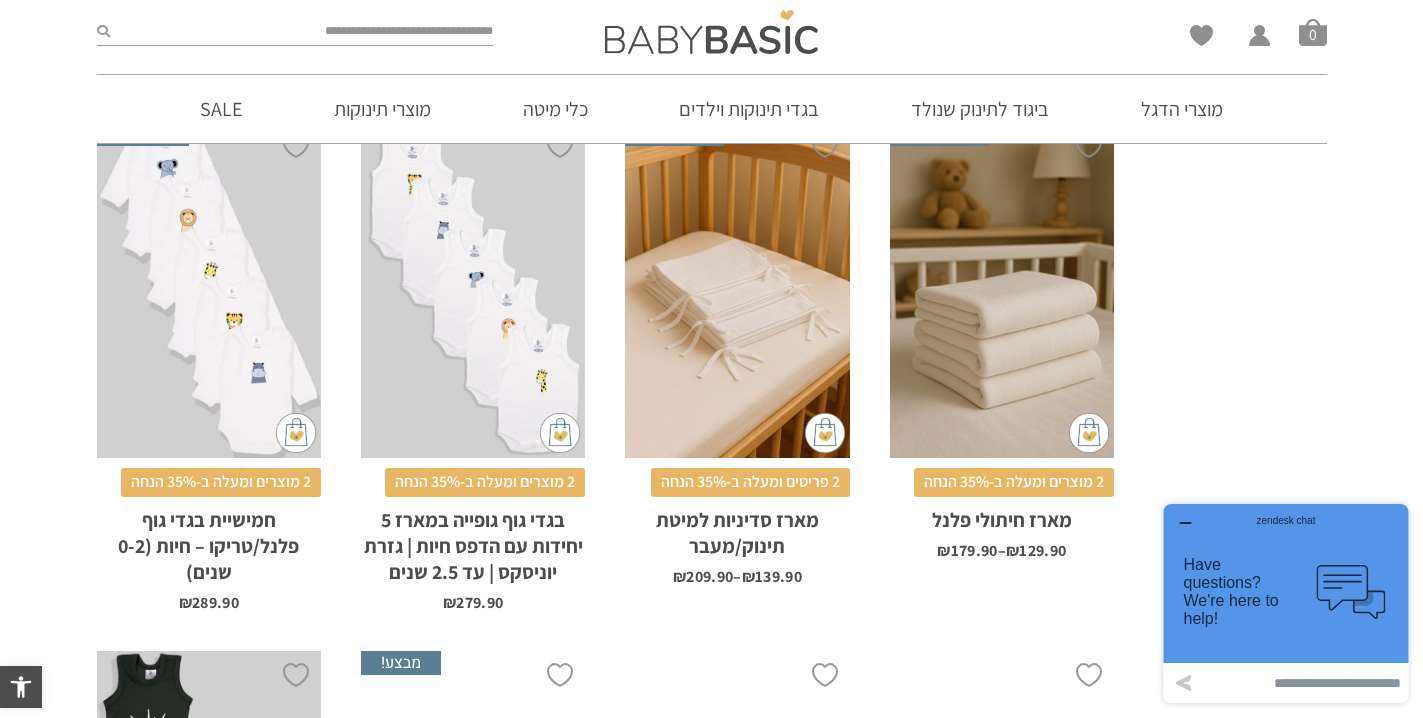 scroll, scrollTop: 3573, scrollLeft: 0, axis: vertical 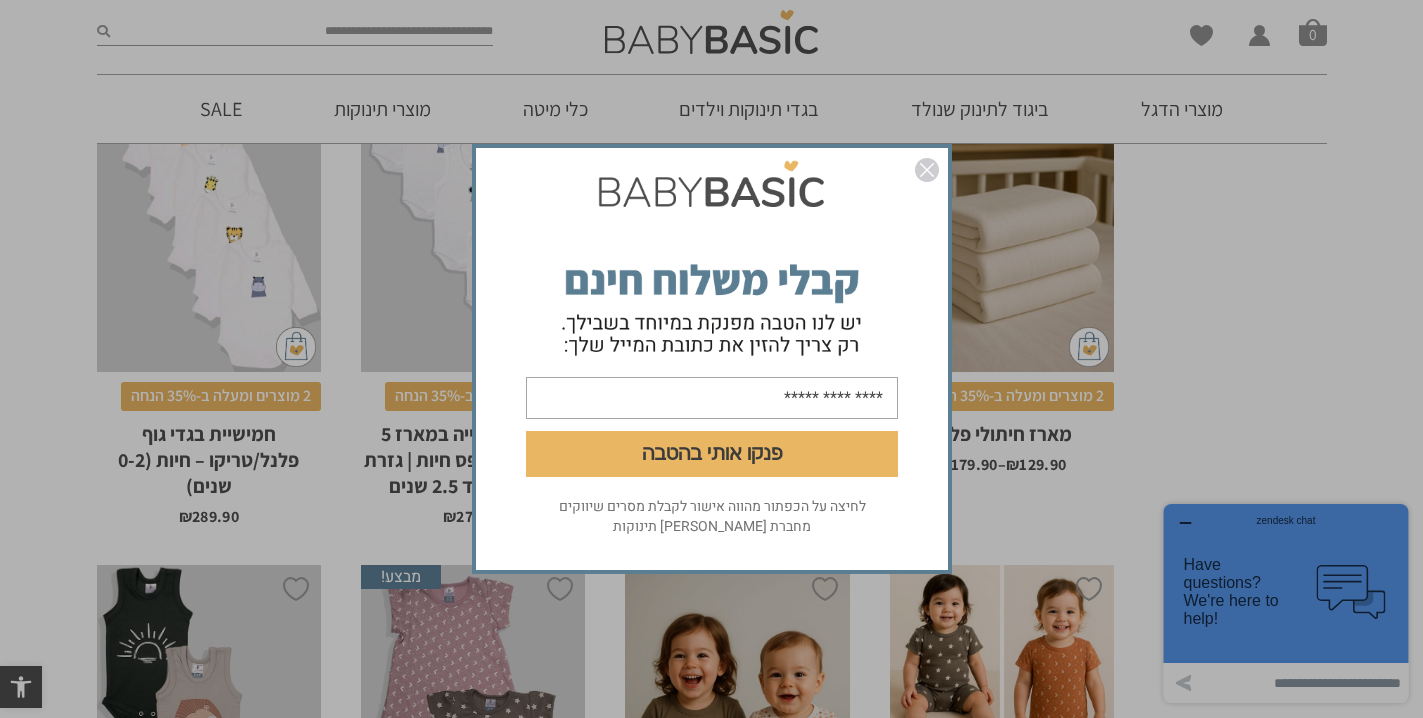 click at bounding box center [927, 170] 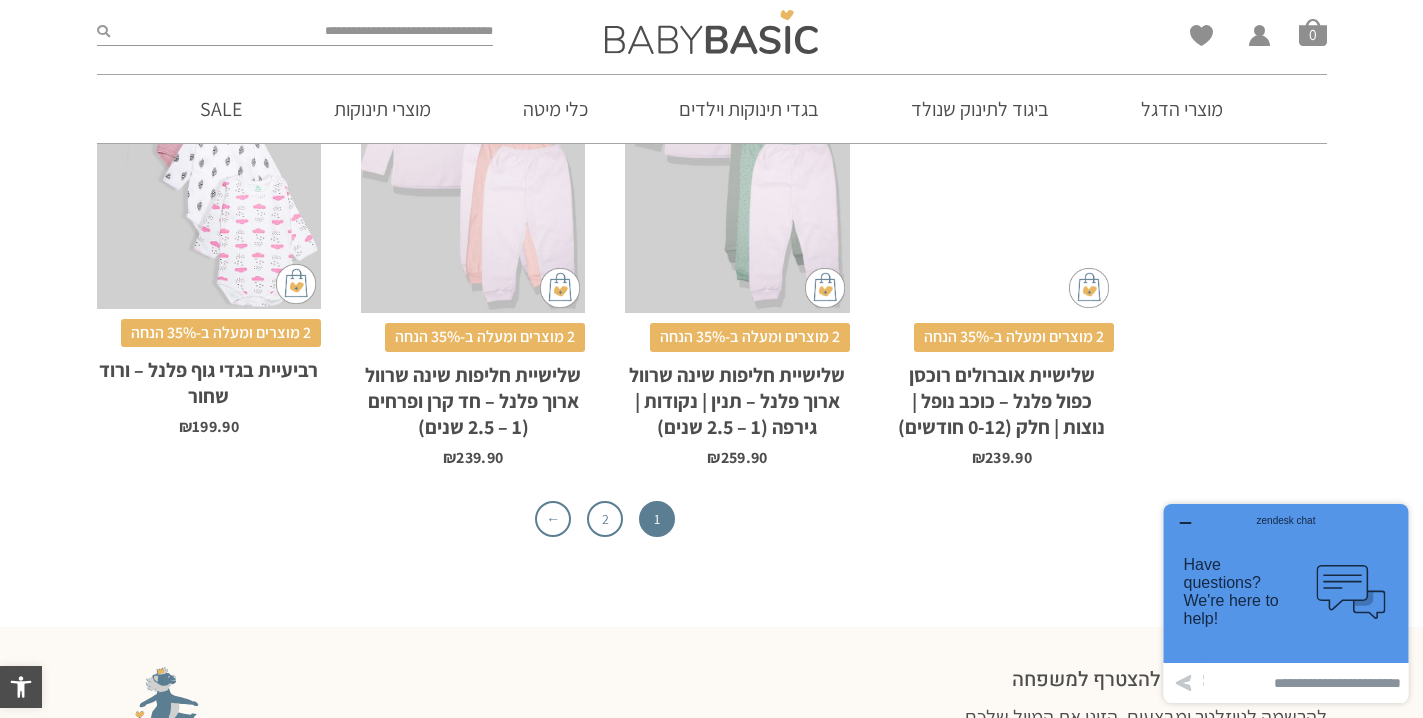 scroll, scrollTop: 6432, scrollLeft: 0, axis: vertical 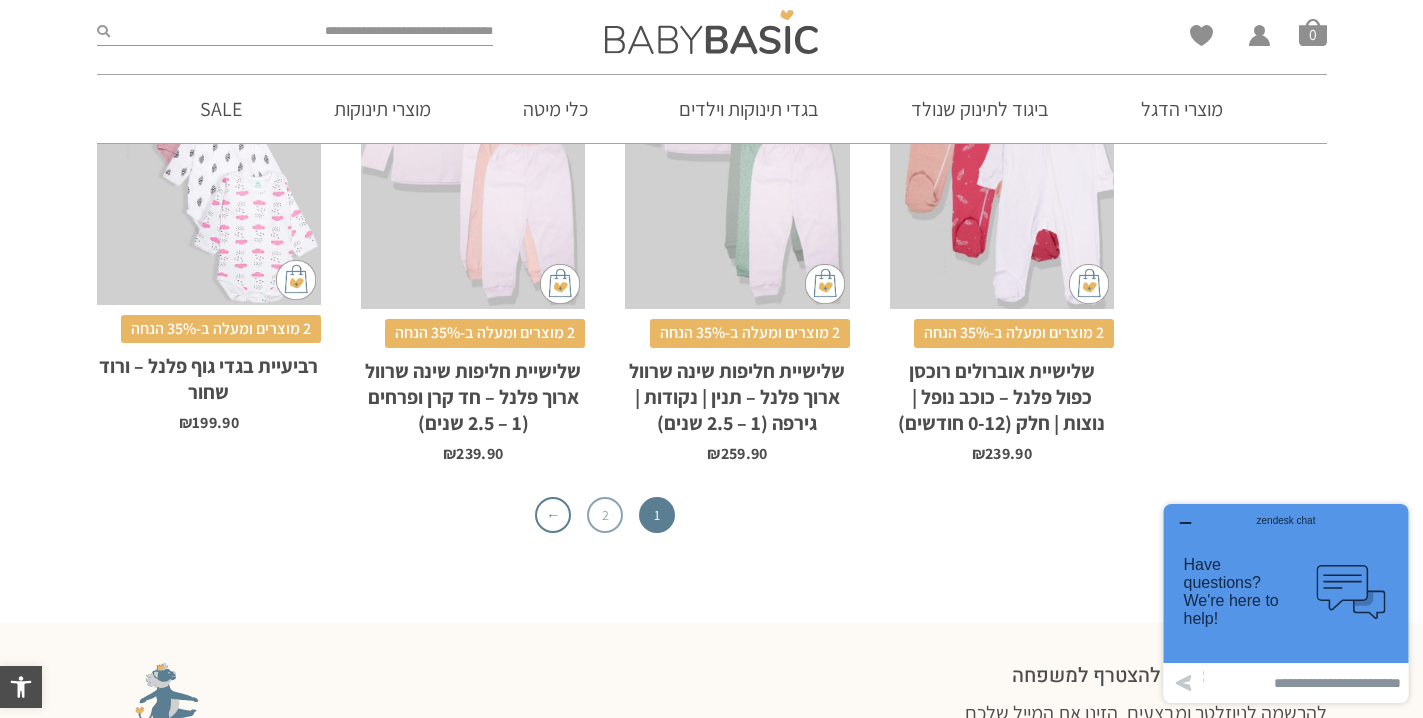 click on "2" at bounding box center (605, 515) 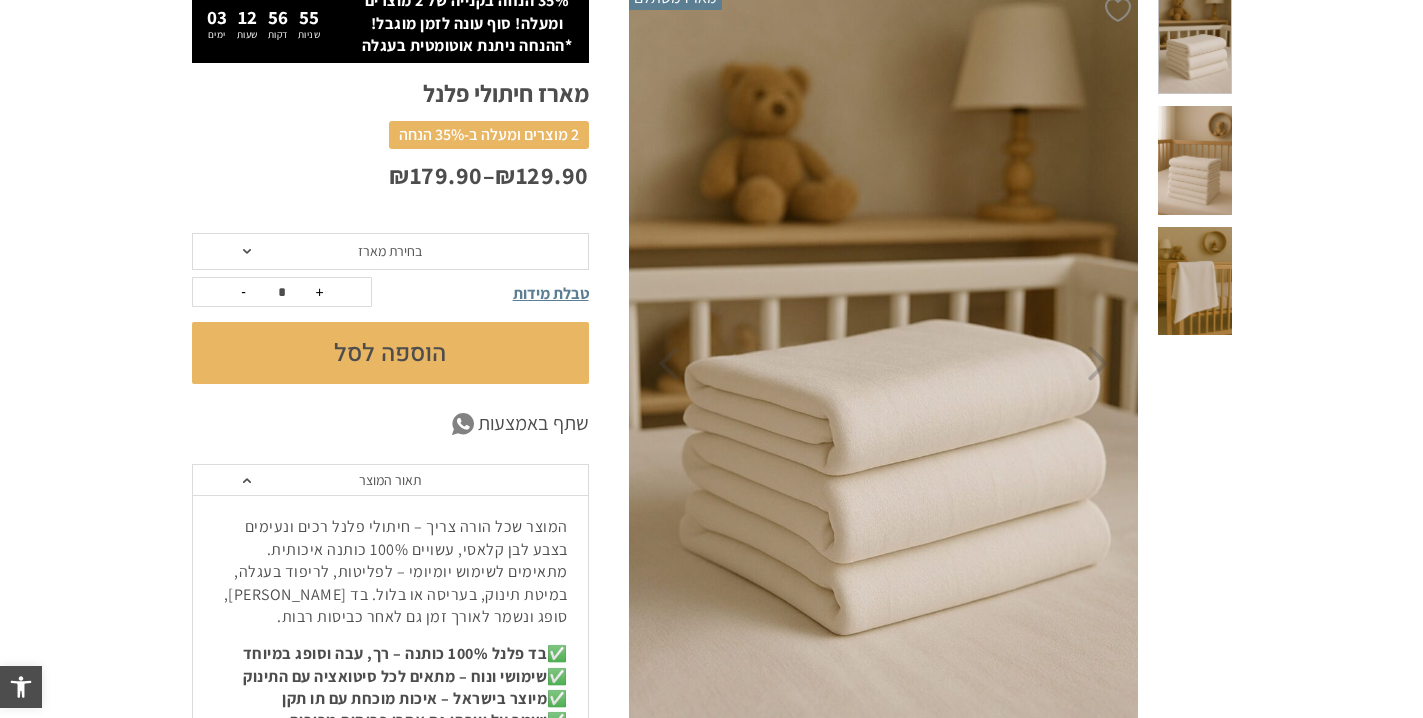 scroll, scrollTop: 275, scrollLeft: 0, axis: vertical 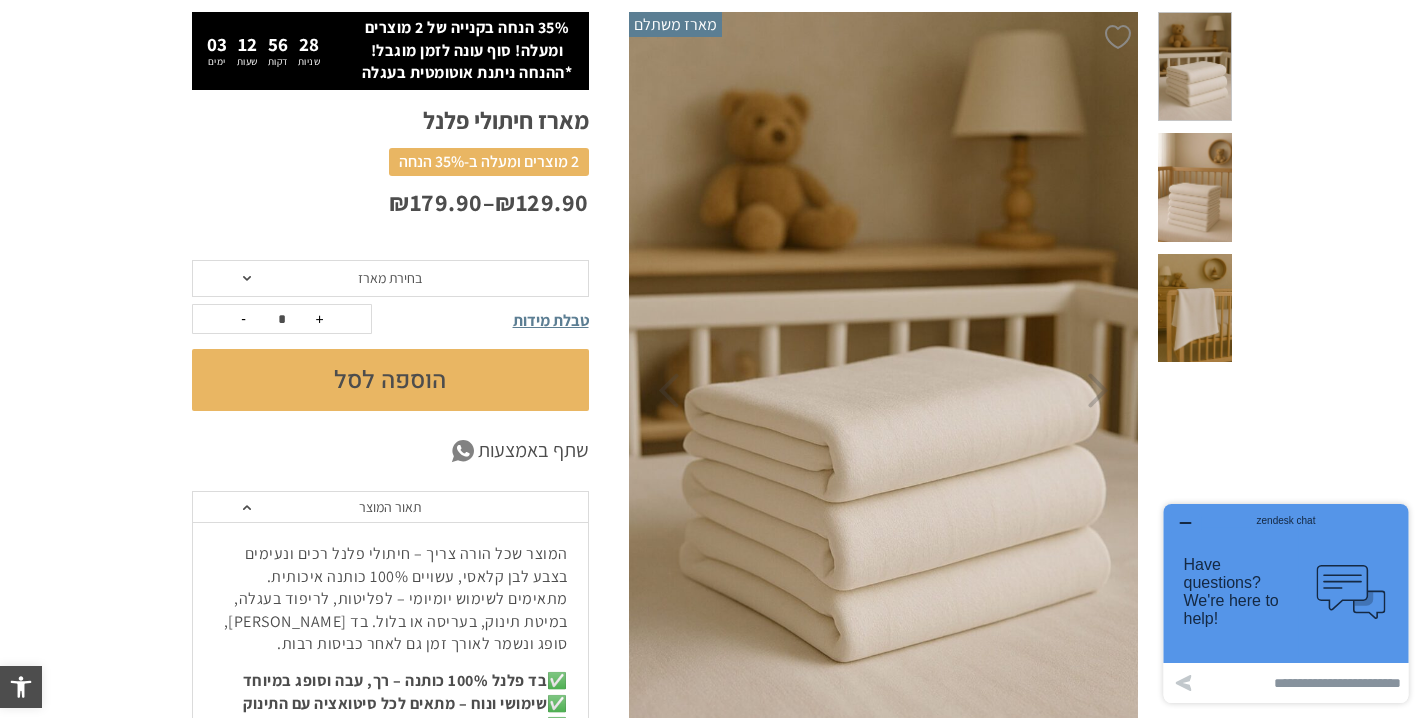 click at bounding box center (1194, 308) 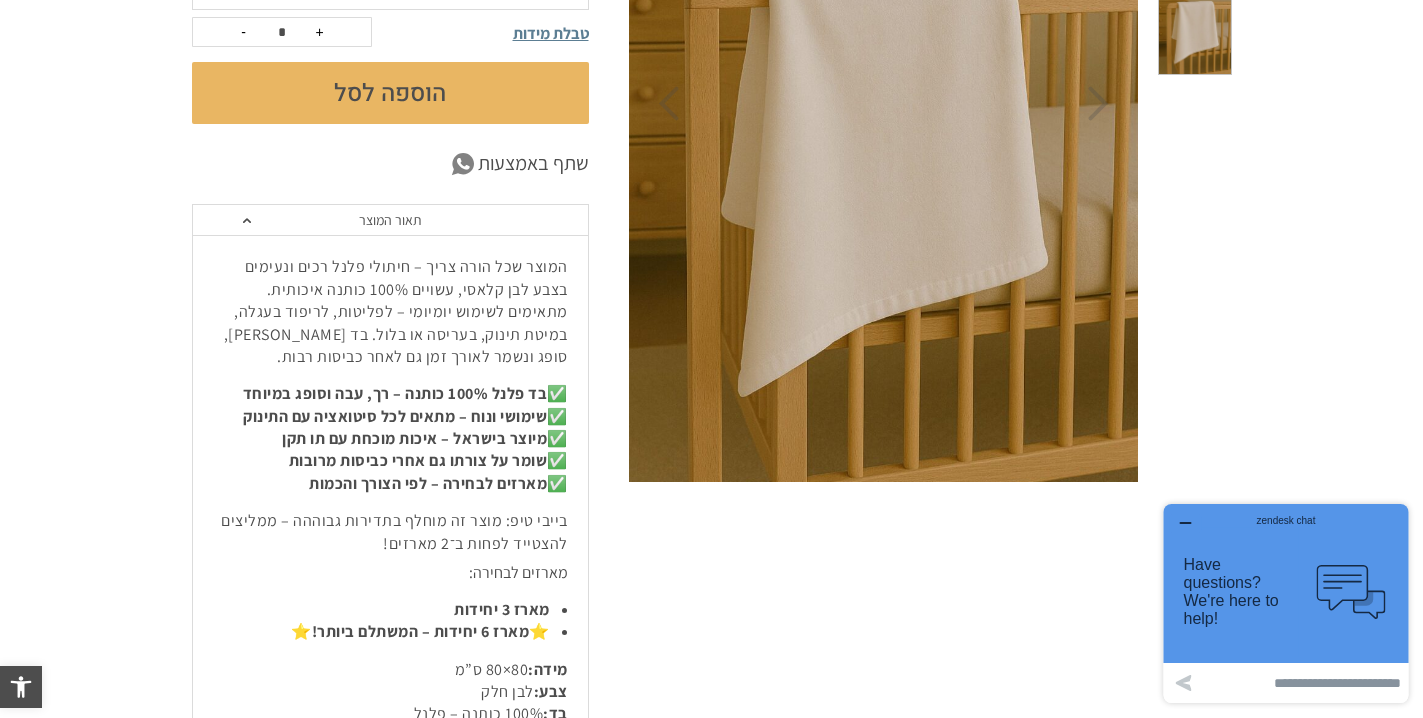 scroll, scrollTop: 0, scrollLeft: 0, axis: both 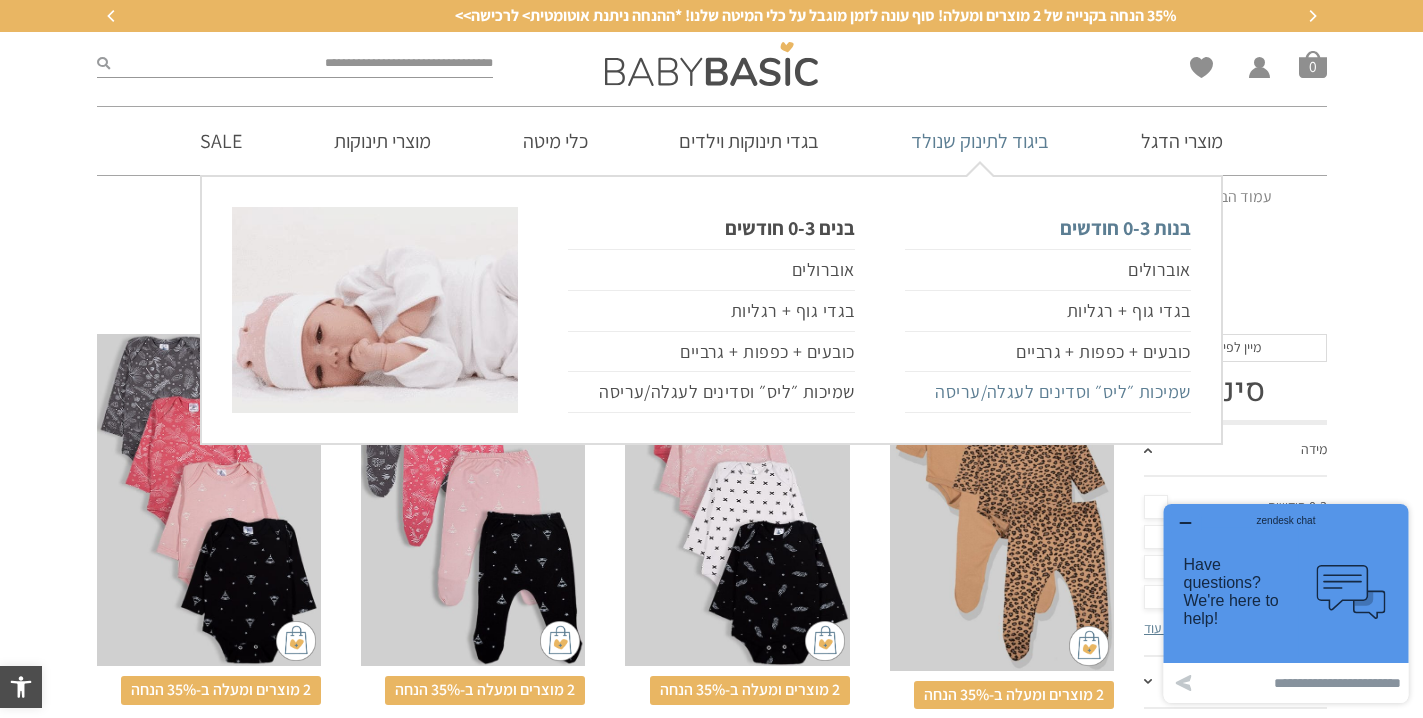 click on "שמיכות ״ליס״ וסדינים לעגלה/עריסה" at bounding box center (1048, 392) 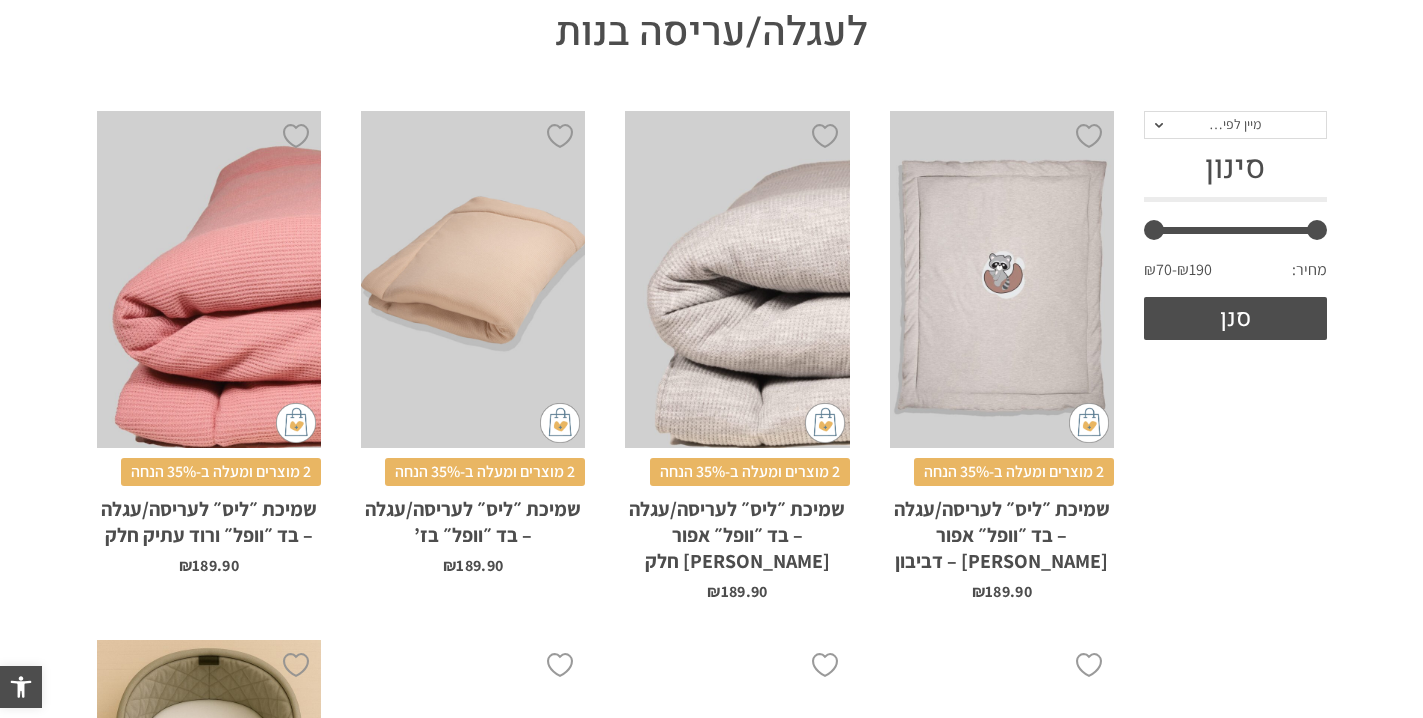 scroll, scrollTop: 283, scrollLeft: 0, axis: vertical 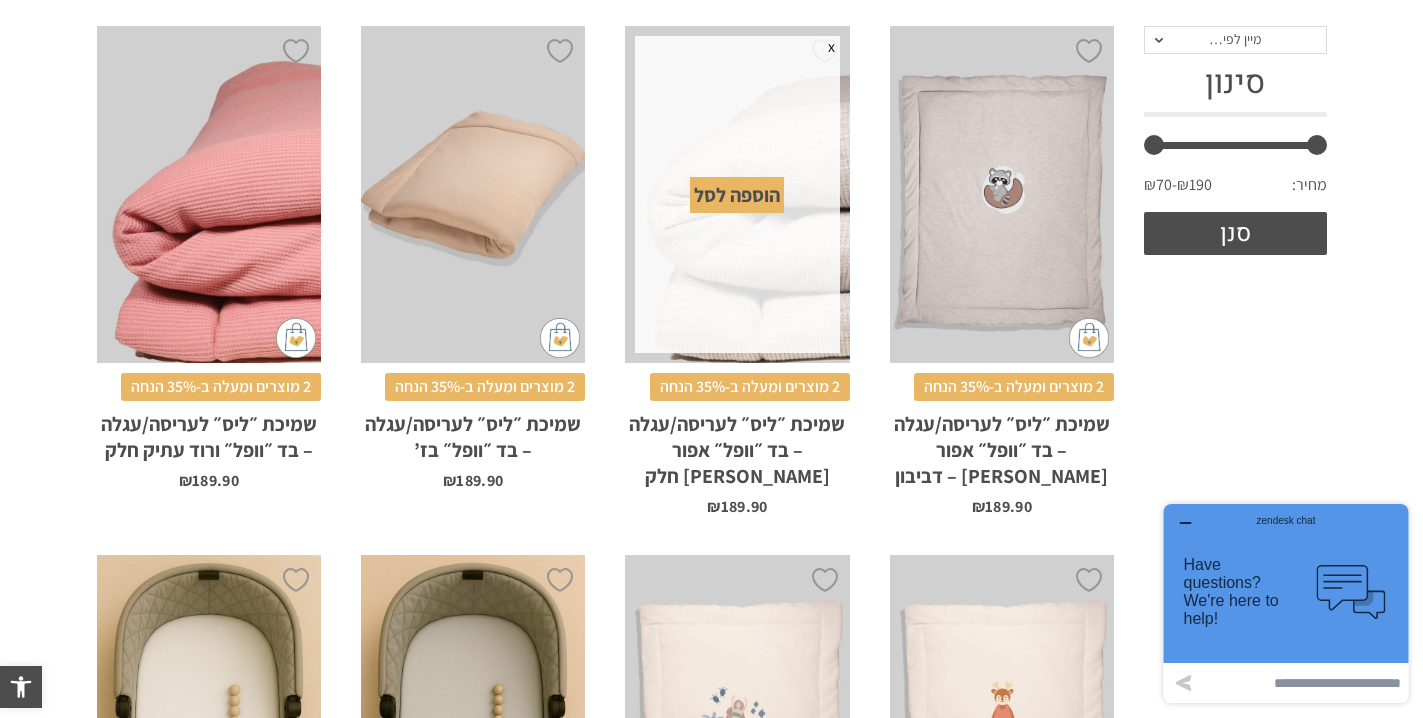 click on "x" at bounding box center [831, 47] 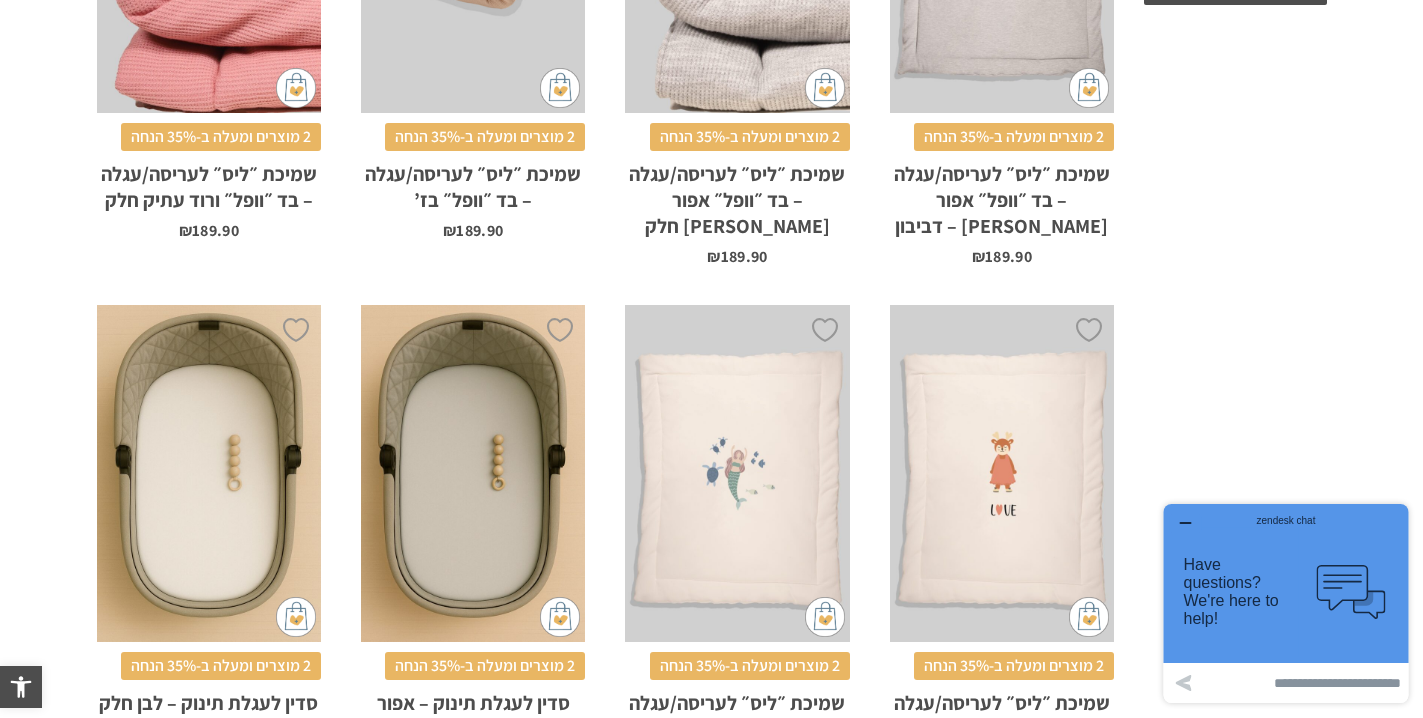 scroll, scrollTop: 0, scrollLeft: 0, axis: both 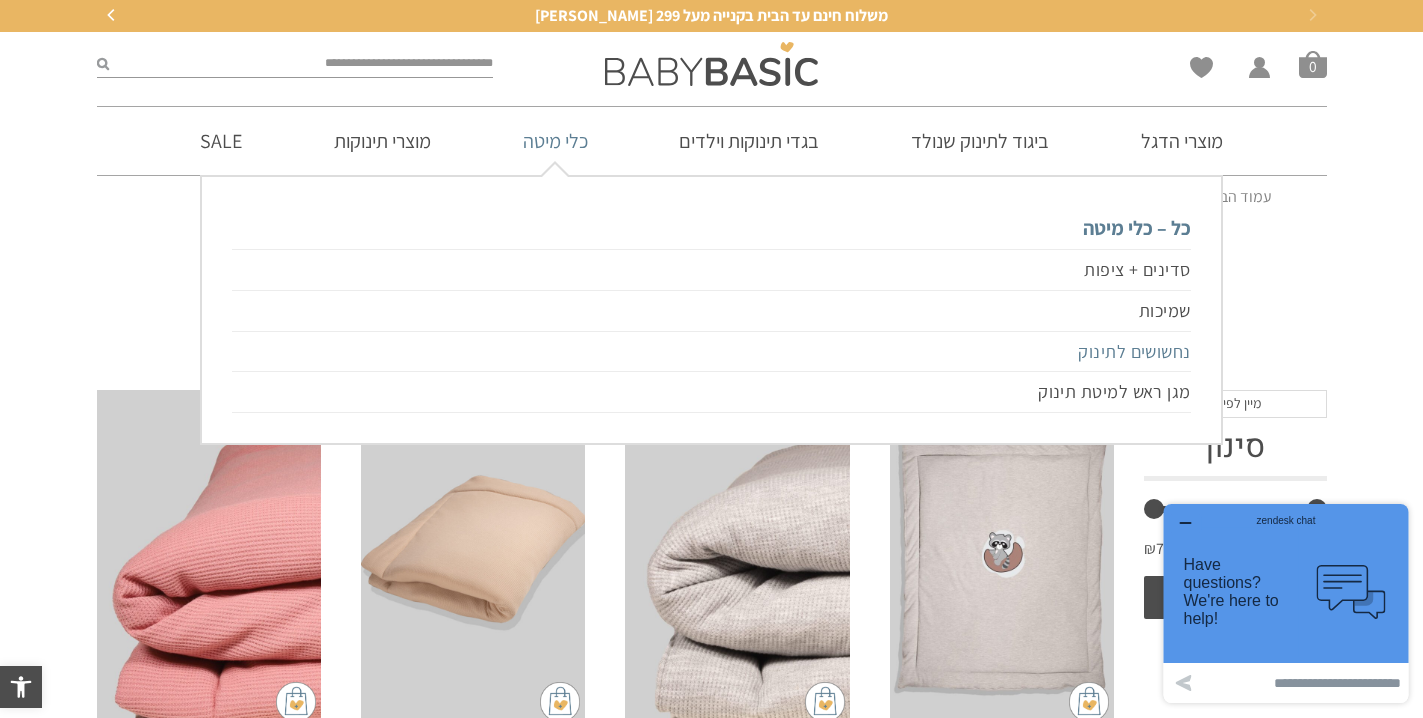 click on "נחשושים לתינוק" at bounding box center (711, 352) 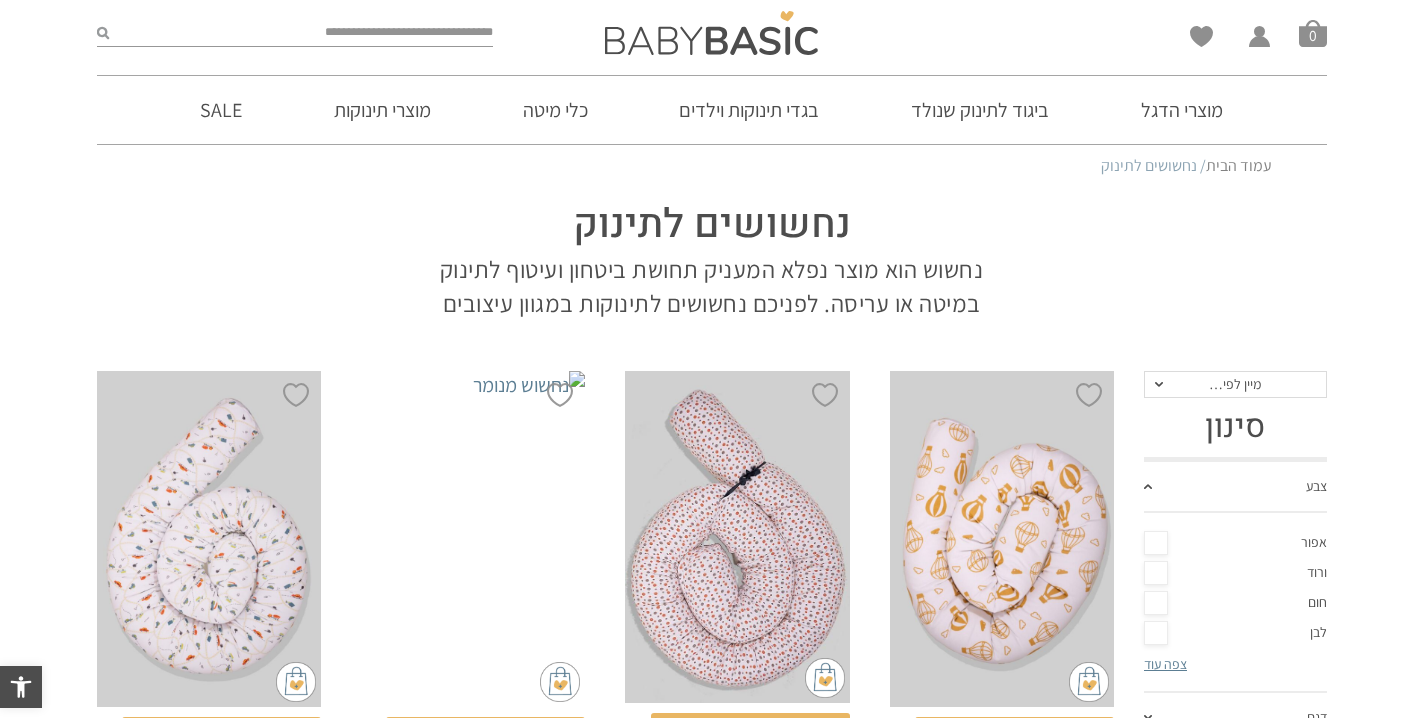 scroll, scrollTop: 0, scrollLeft: 0, axis: both 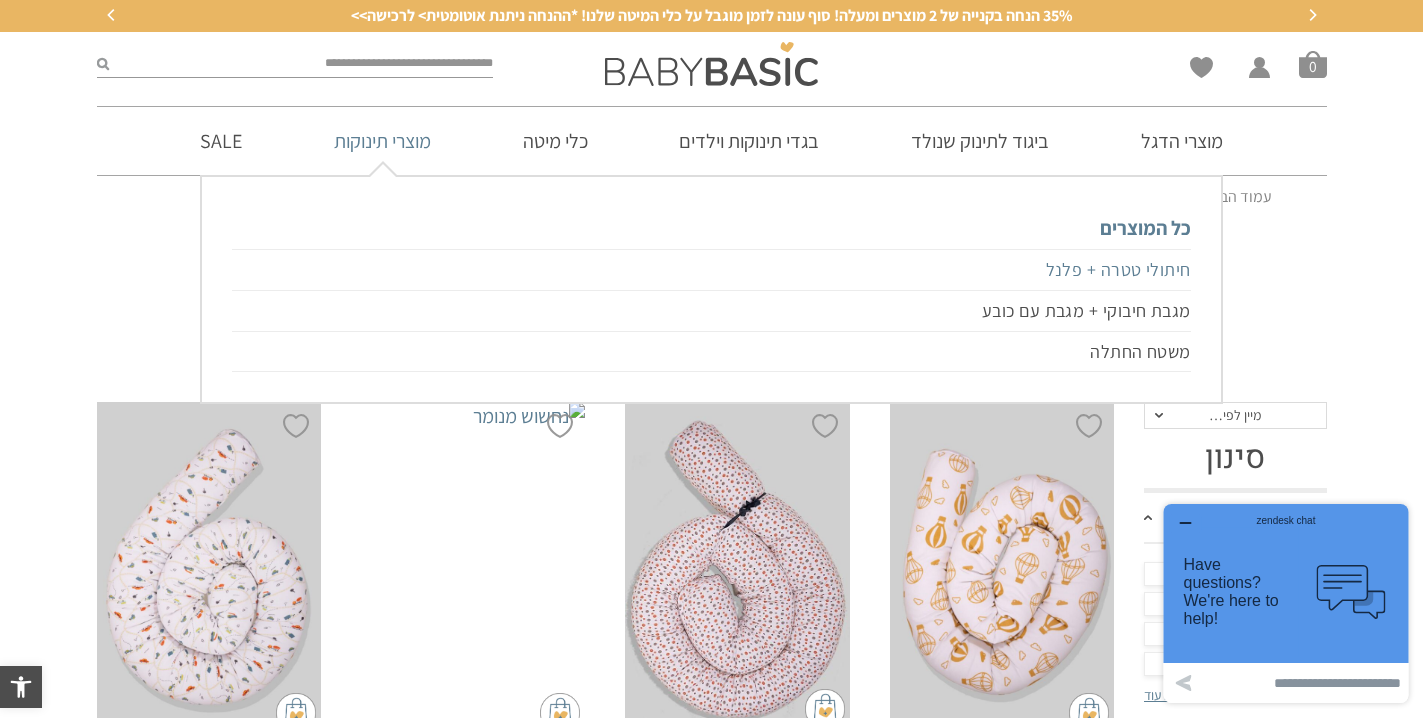 click on "חיתולי טטרה + פלנל" at bounding box center [711, 270] 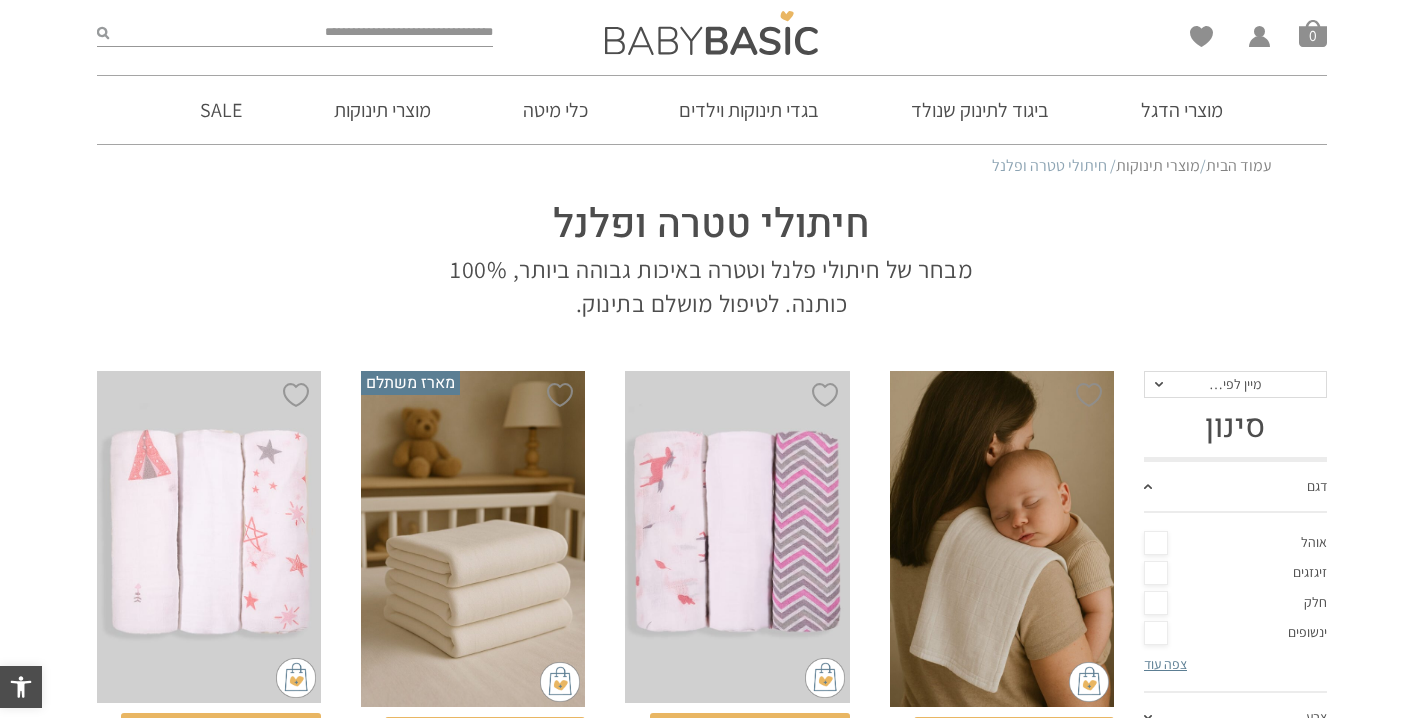 scroll, scrollTop: 0, scrollLeft: 0, axis: both 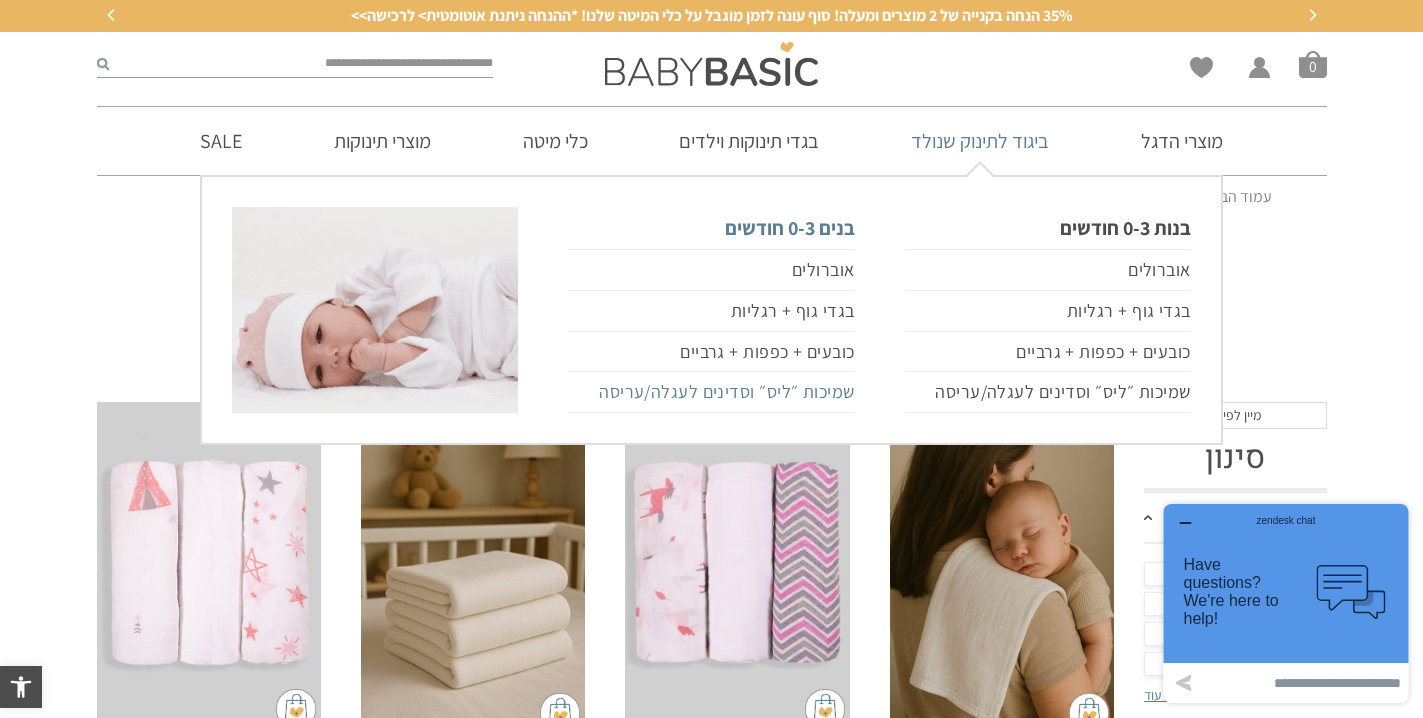 click on "שמיכות ״ליס״ וסדינים לעגלה/עריסה" at bounding box center (711, 392) 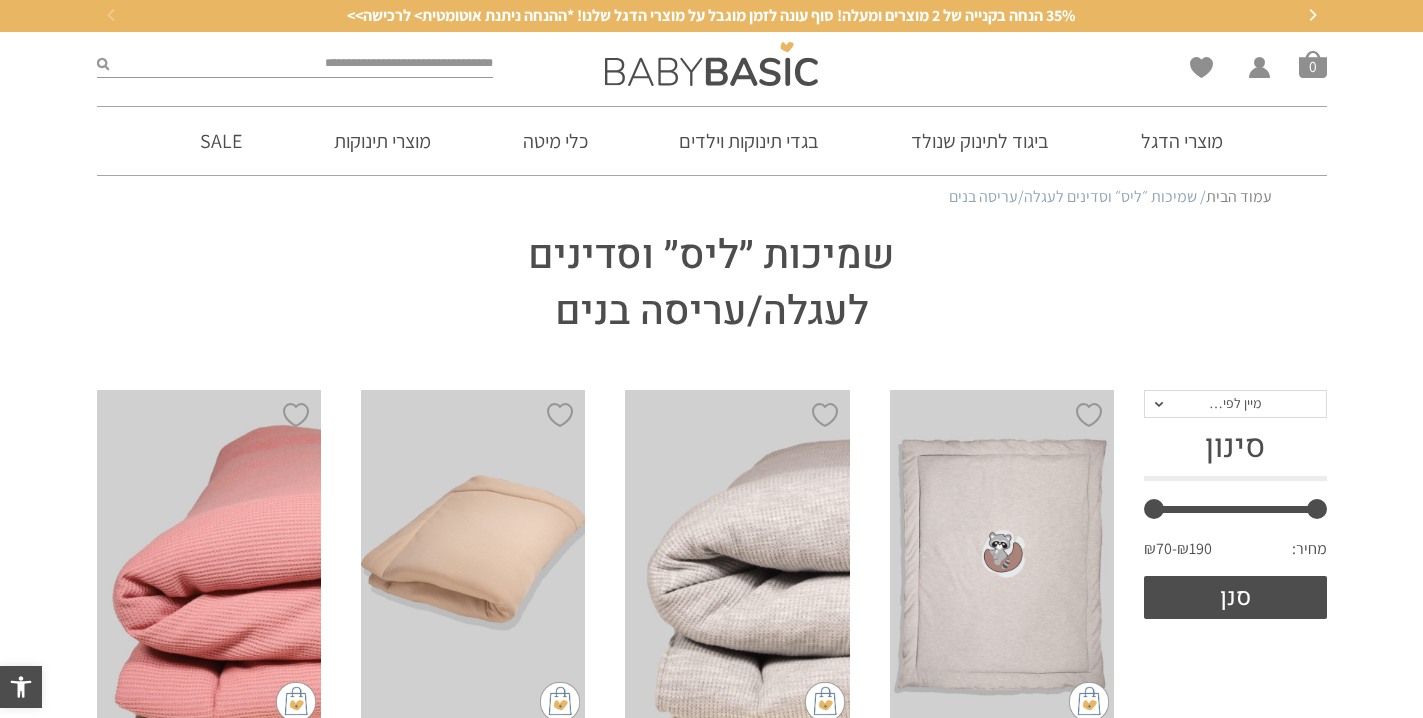 scroll, scrollTop: 0, scrollLeft: 0, axis: both 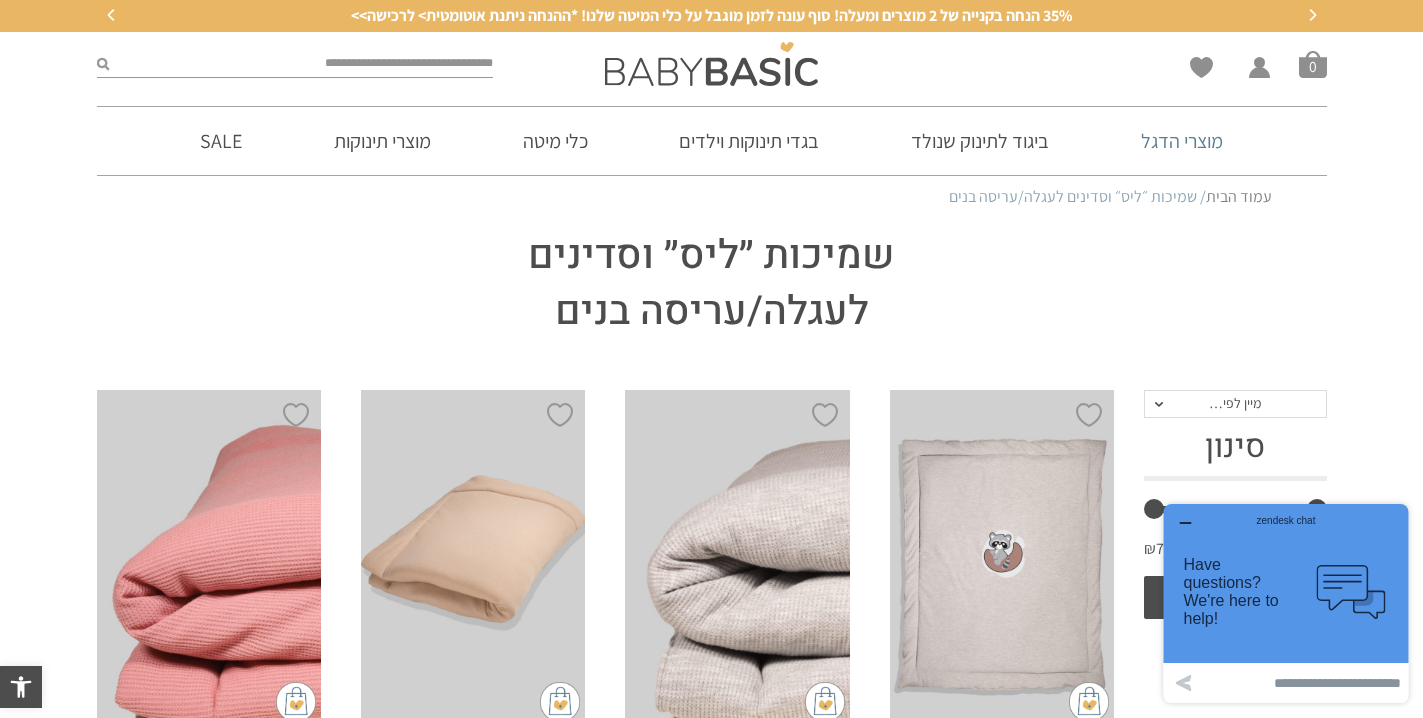click on "מוצרי הדגל" at bounding box center [1182, 141] 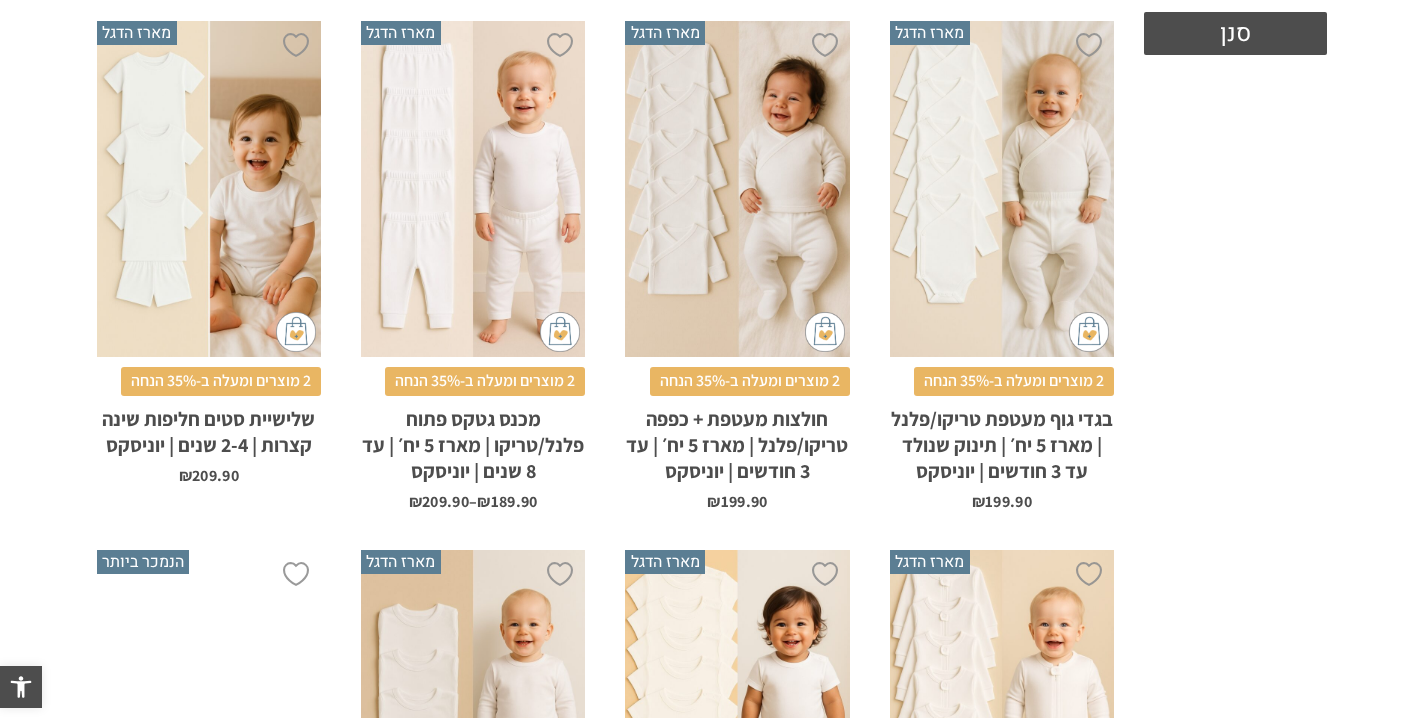 scroll, scrollTop: 1081, scrollLeft: 0, axis: vertical 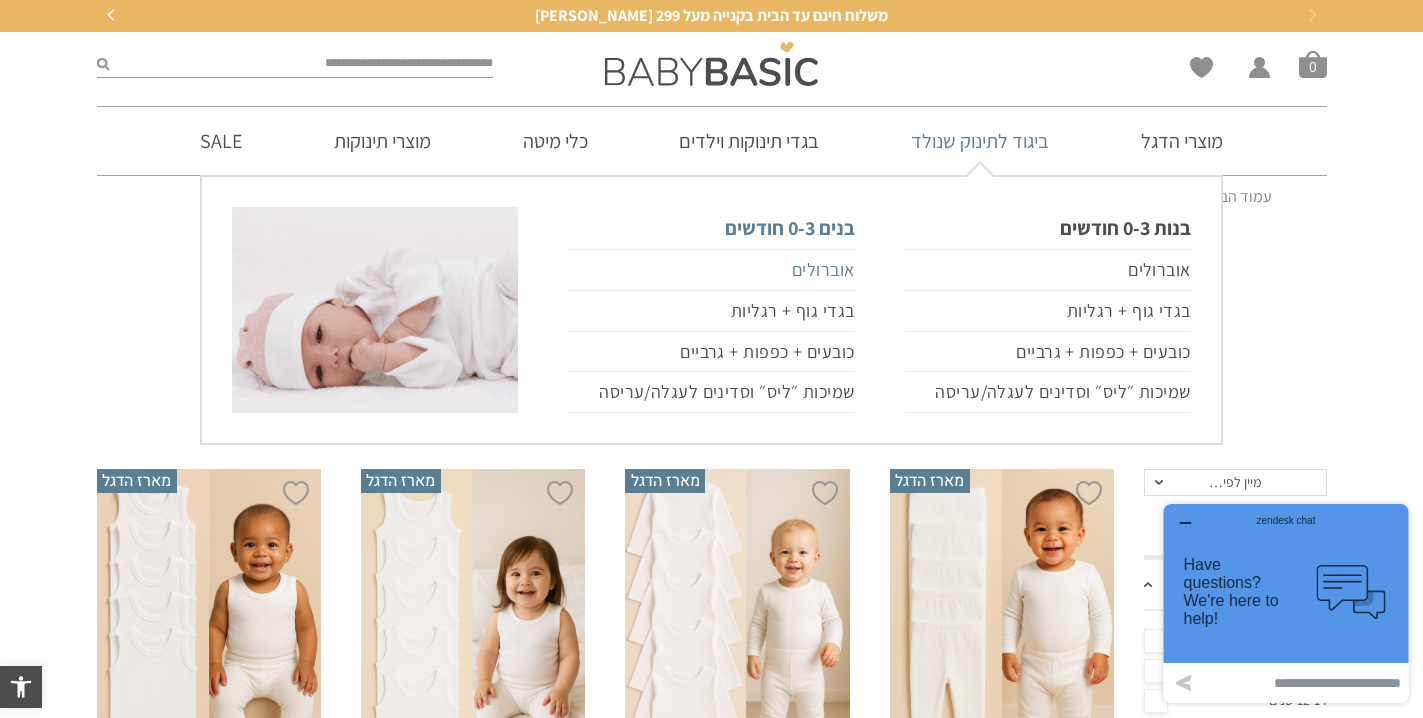 click on "אוברולים" at bounding box center (711, 270) 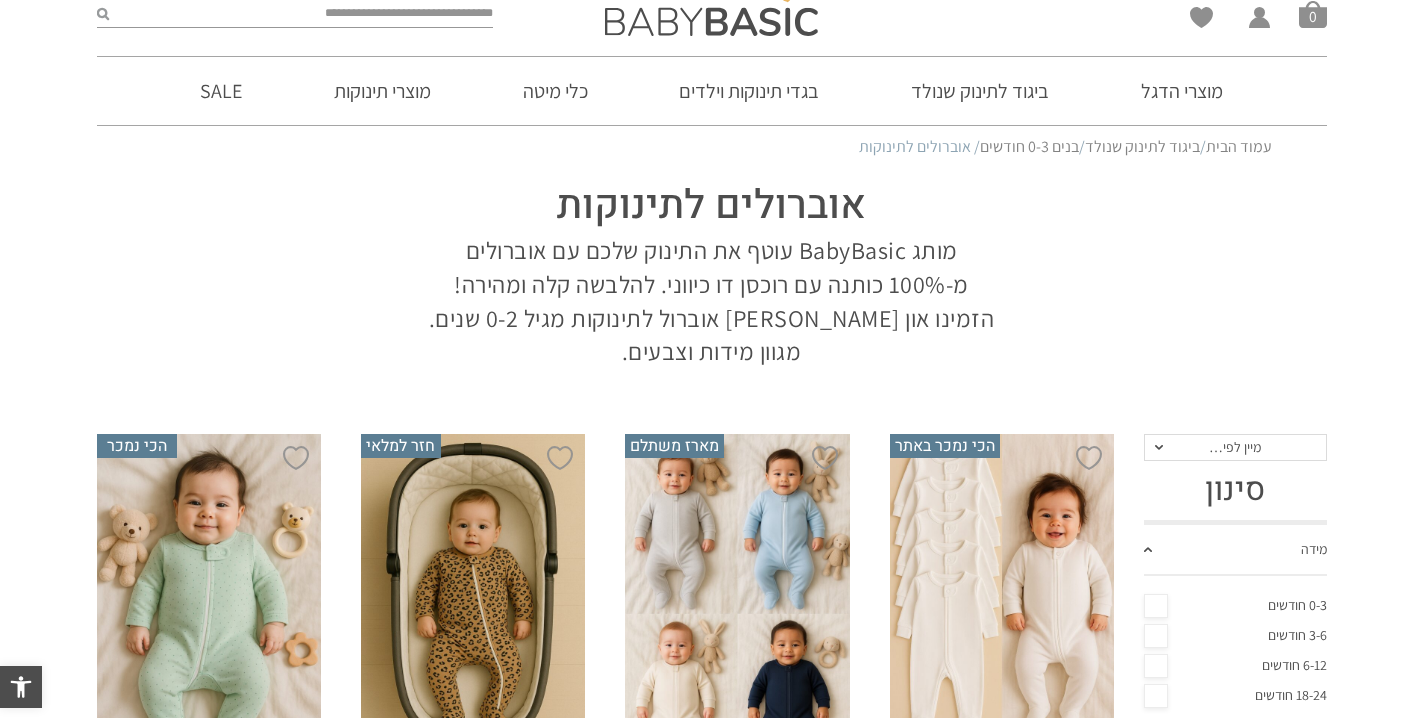 scroll, scrollTop: 415, scrollLeft: 0, axis: vertical 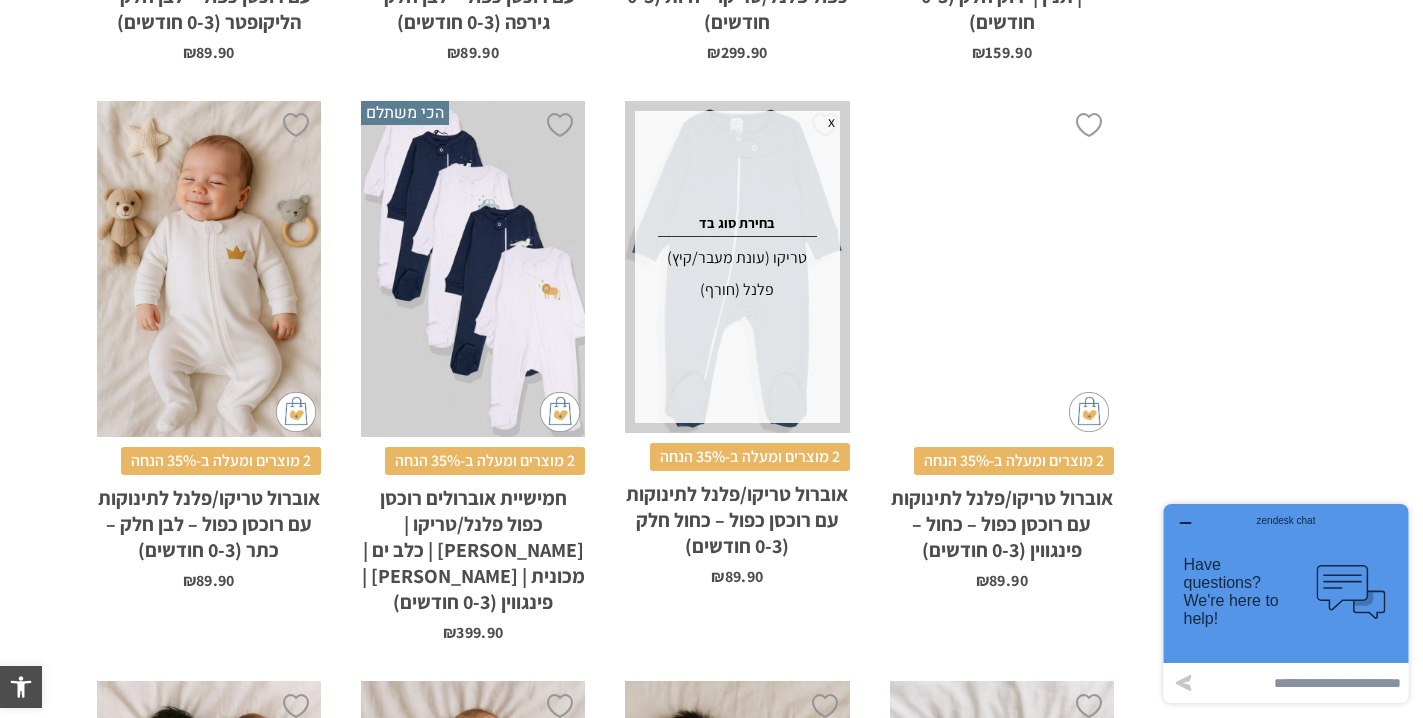 click on "x" at bounding box center [831, 122] 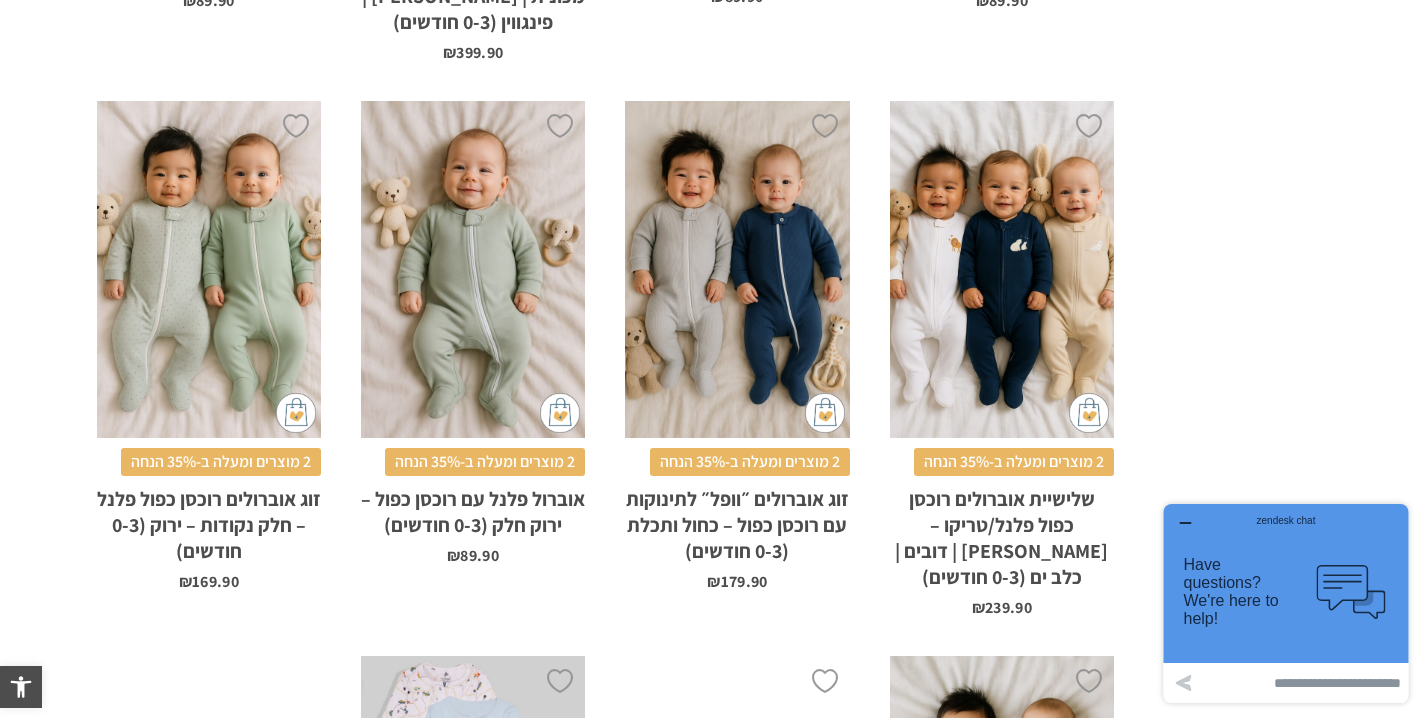 scroll, scrollTop: 2615, scrollLeft: 0, axis: vertical 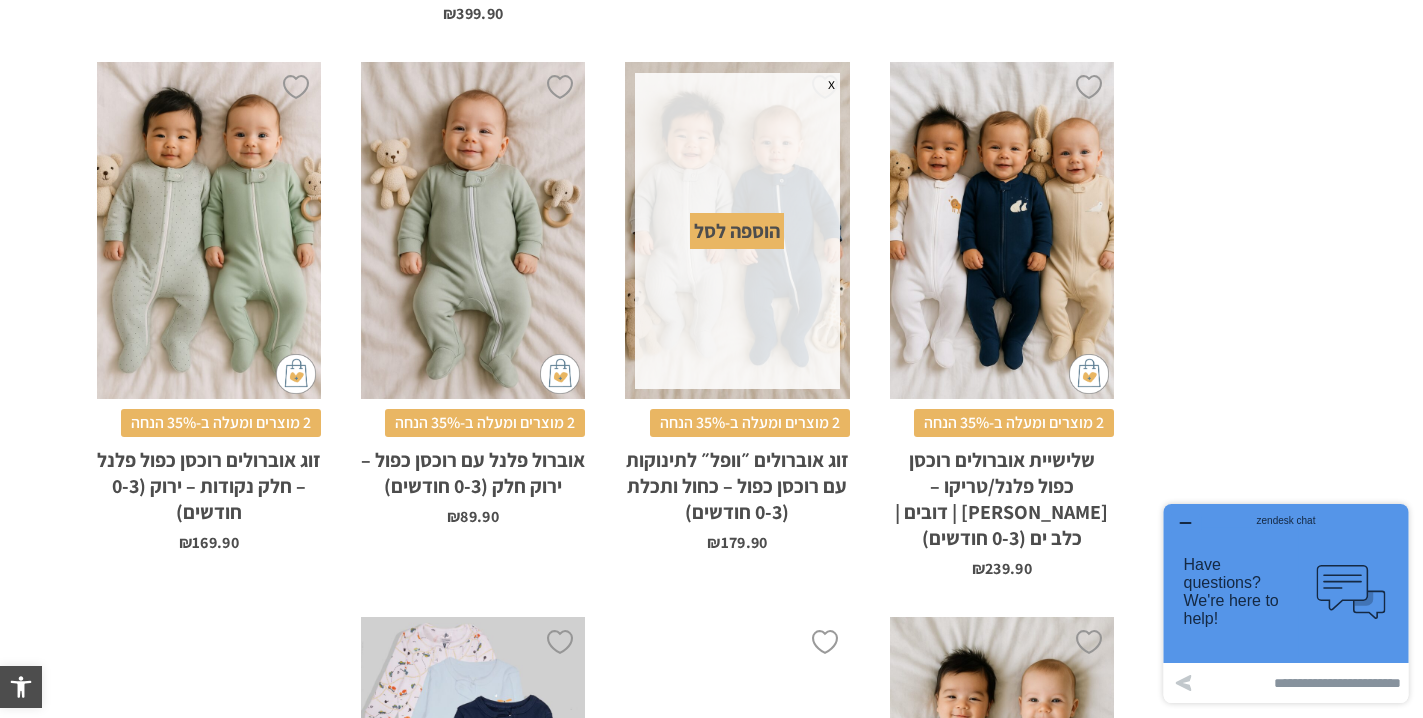 click on "x" at bounding box center [831, 84] 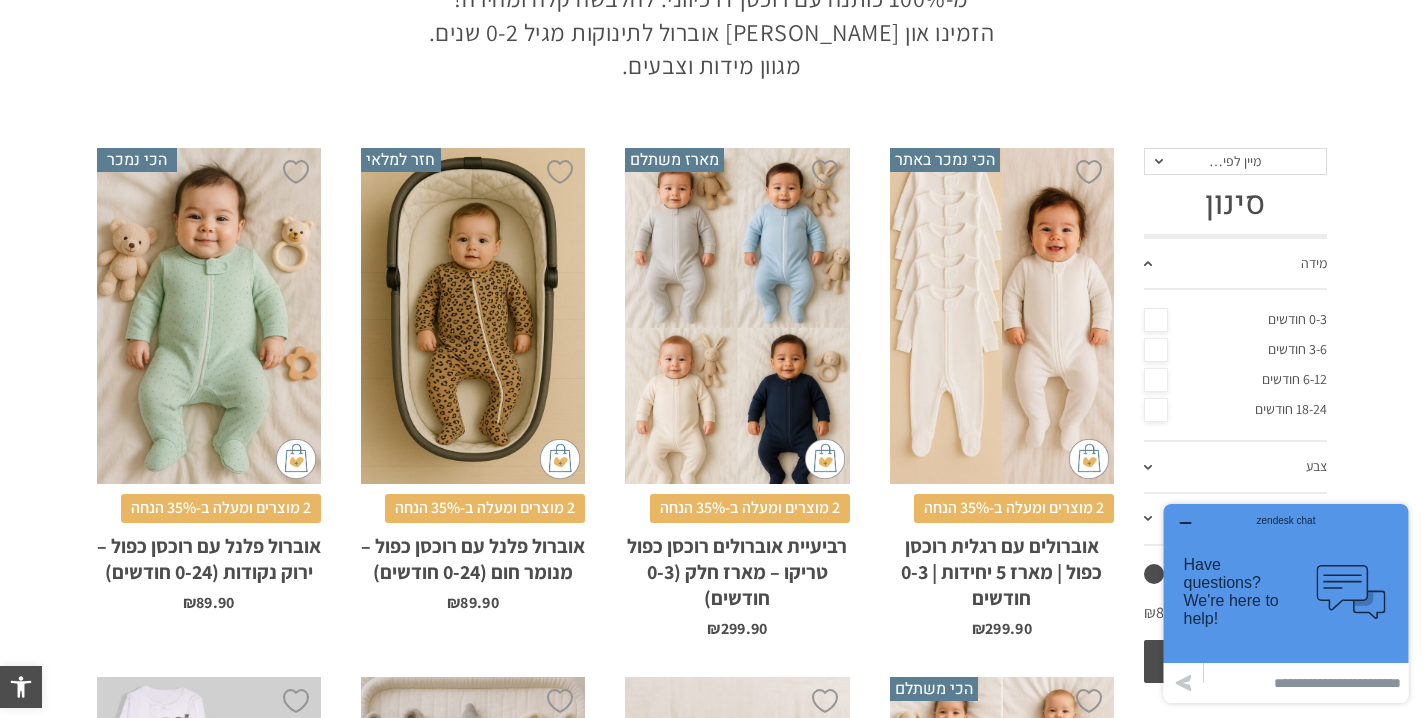 scroll, scrollTop: 0, scrollLeft: 0, axis: both 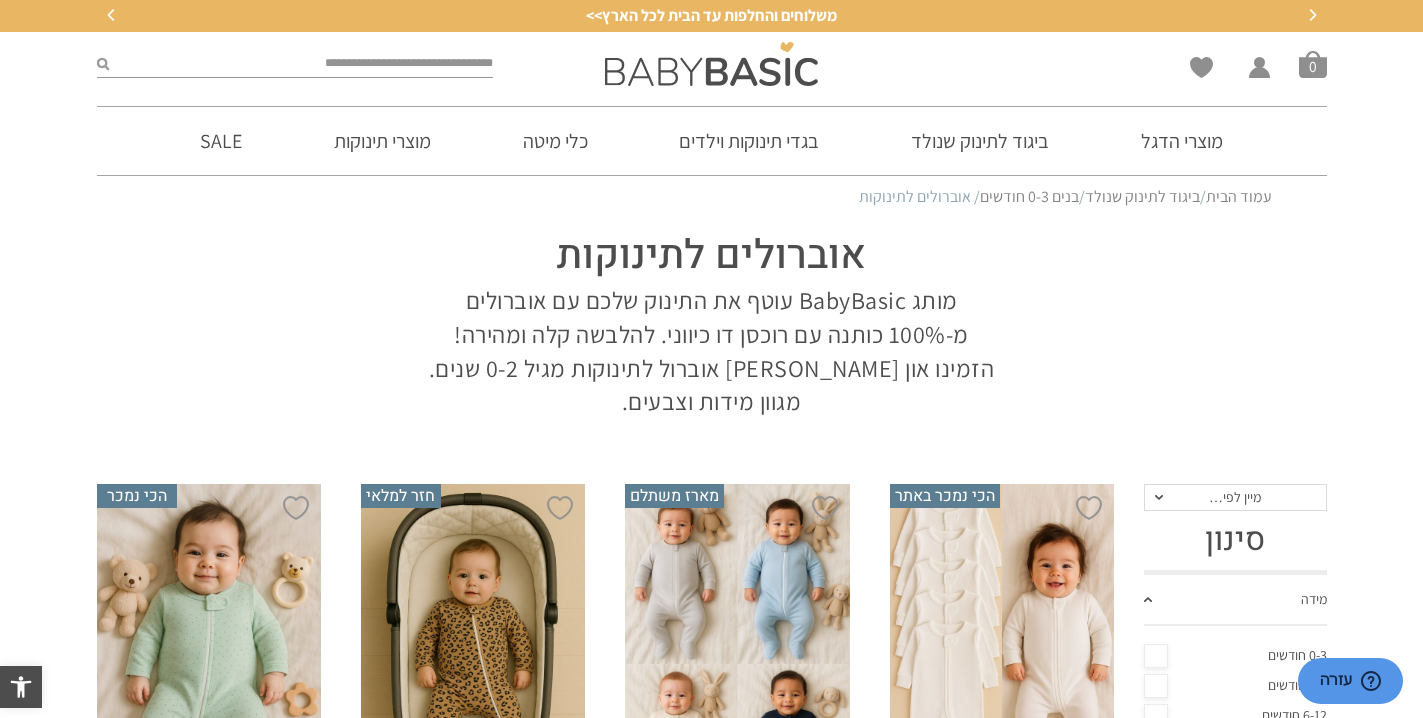 click on "אוברולים לתינוקות
מותג BabyBasic עוטף את התינוק שלכם עם אוברולים מ-100% כותנה עם רוכסן דו כיווני. להלבשה קלה ומהירה! הזמינו און ליין אוברול לתינוקות מגיל 0-2 שנים. מגוון מידות וצבעים." at bounding box center [712, 325] 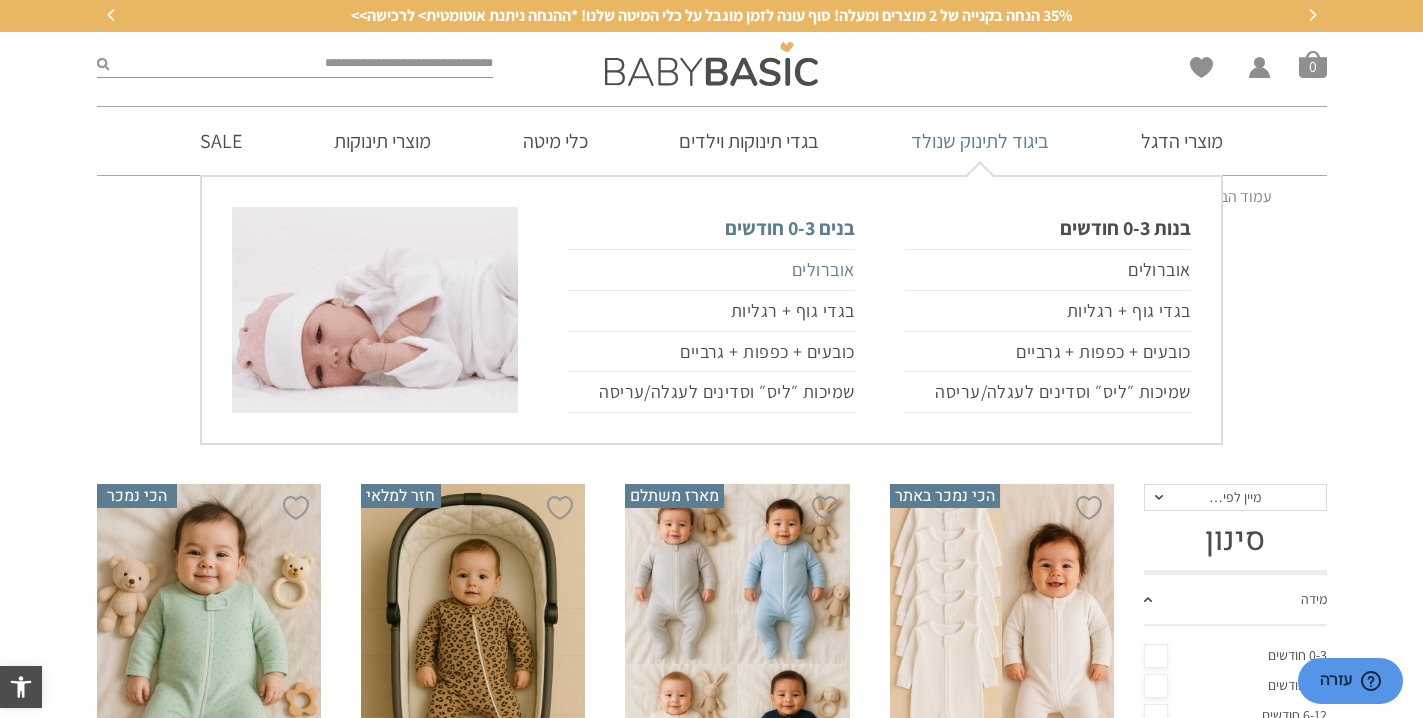 click on "אוברולים" at bounding box center [711, 270] 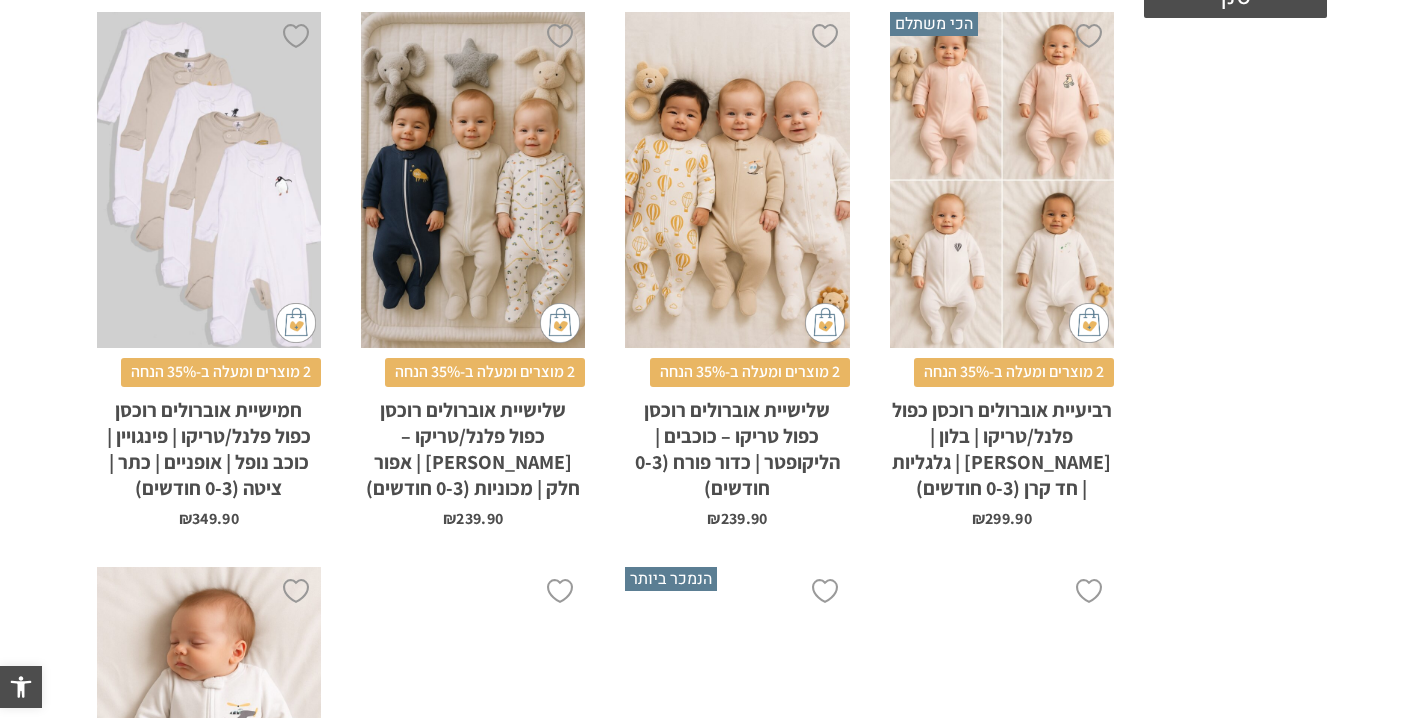 scroll, scrollTop: 1021, scrollLeft: 0, axis: vertical 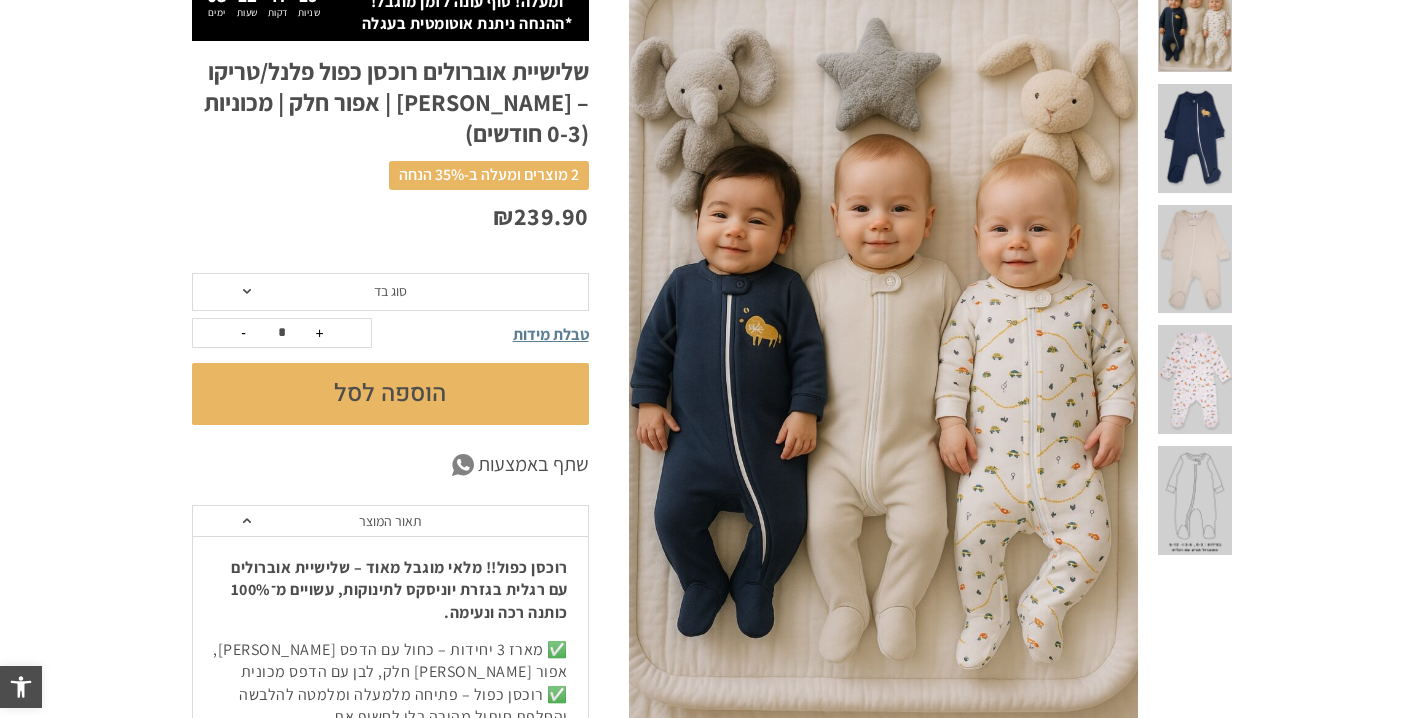click at bounding box center [884, 342] 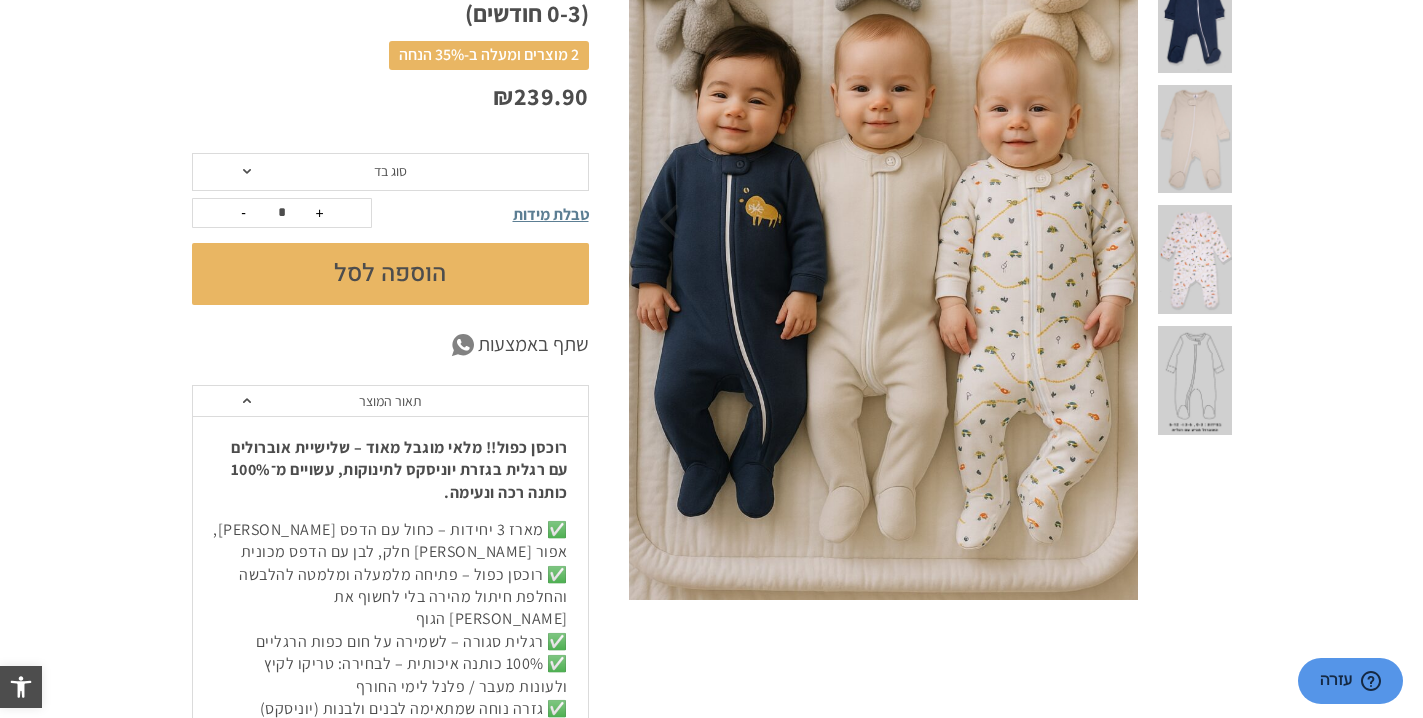 scroll, scrollTop: 380, scrollLeft: 0, axis: vertical 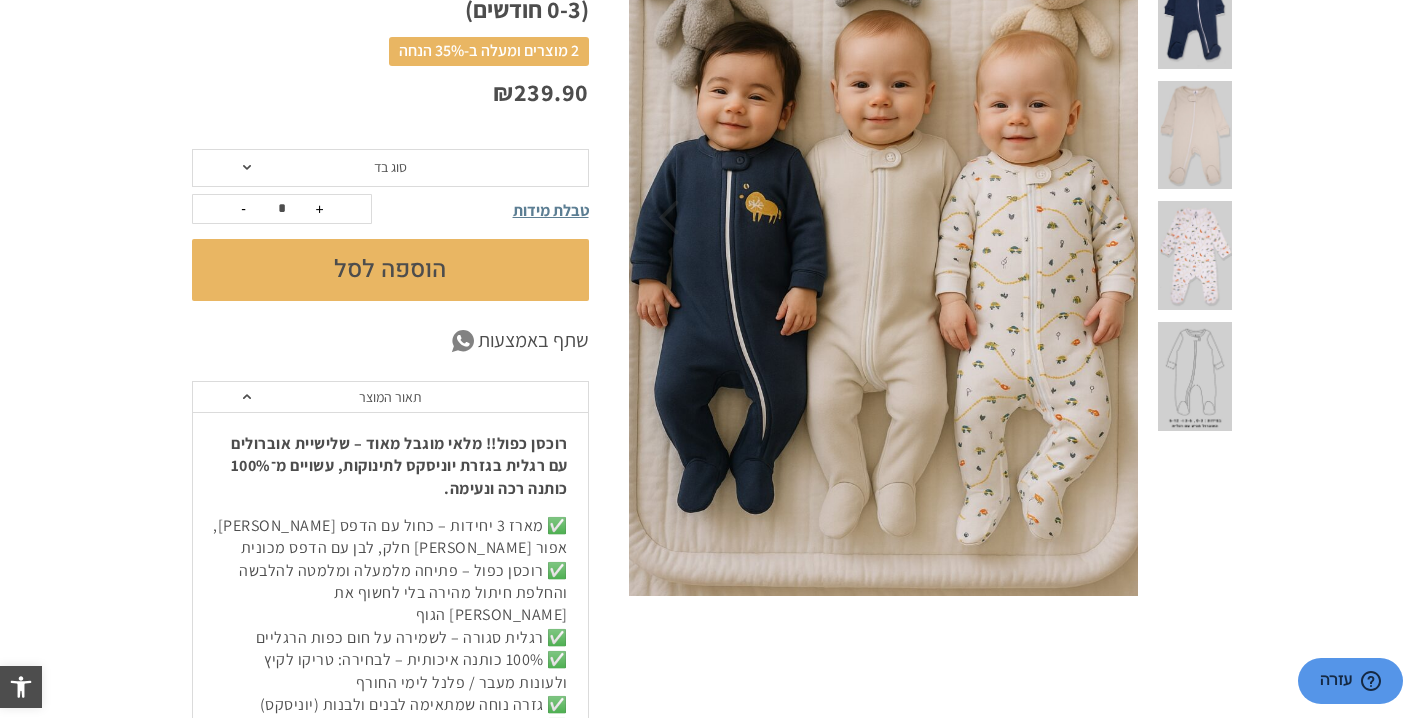 click at bounding box center (1194, 255) 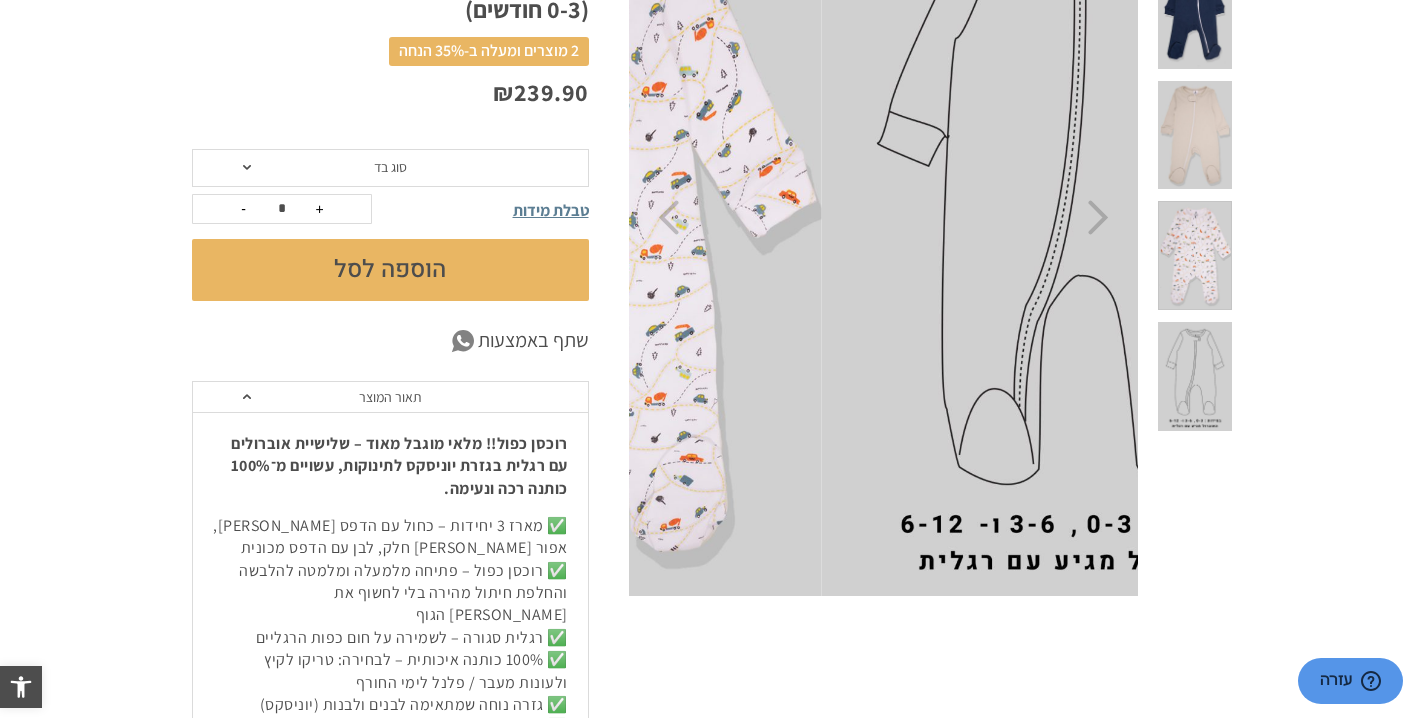 scroll, scrollTop: 0, scrollLeft: -1, axis: horizontal 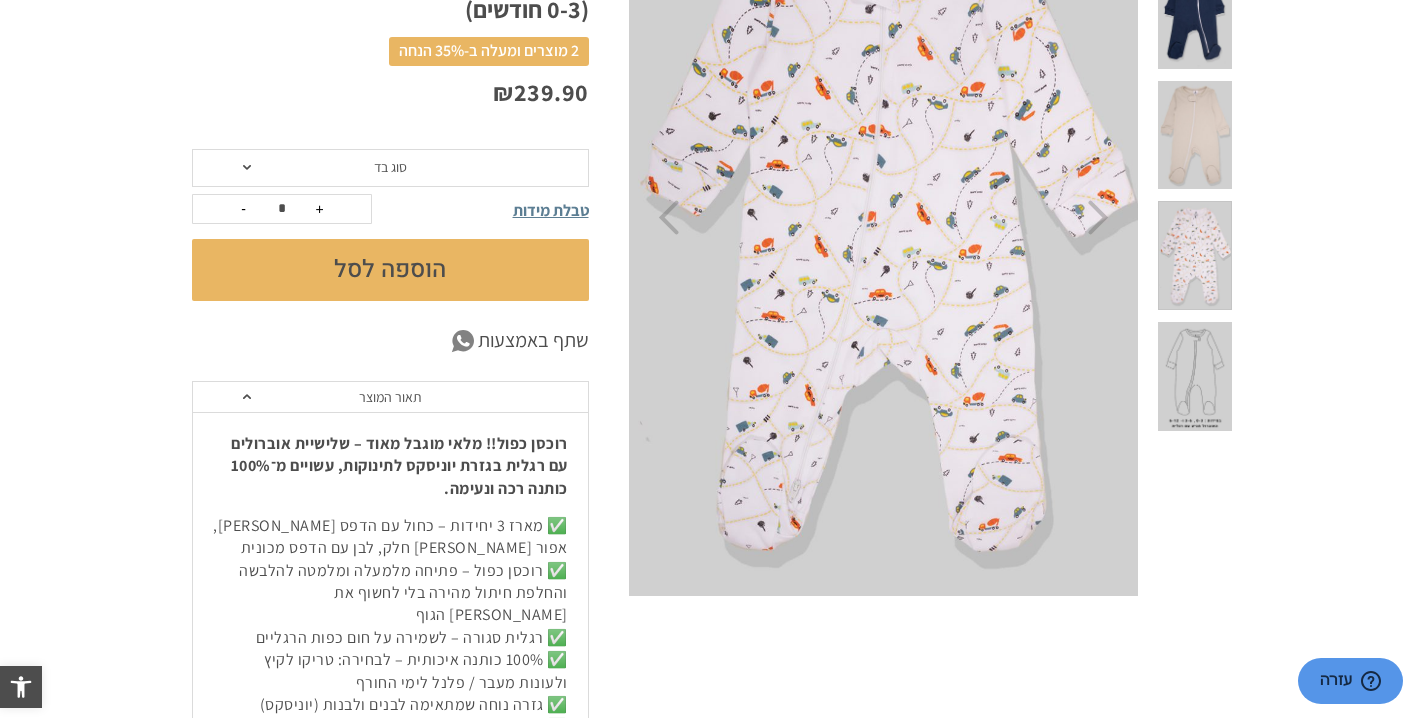 click at bounding box center (1194, 135) 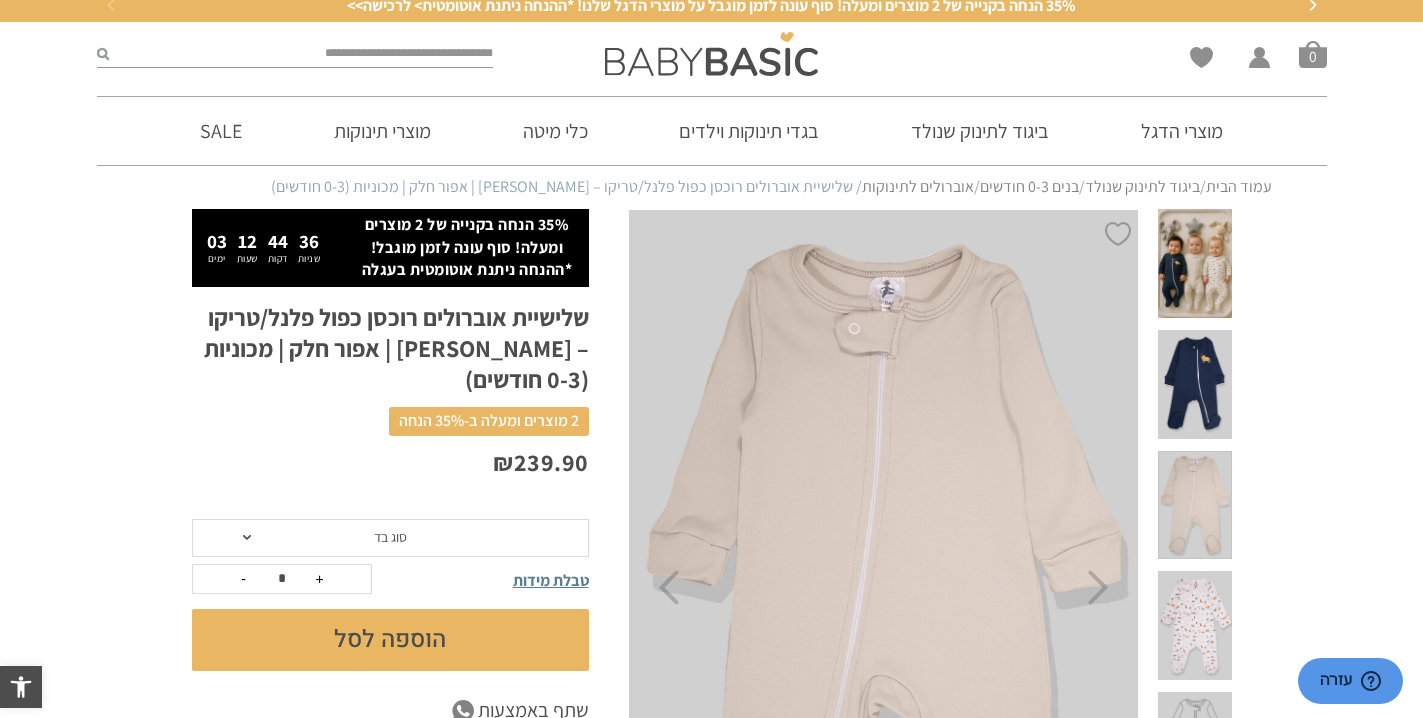 scroll, scrollTop: 0, scrollLeft: 0, axis: both 